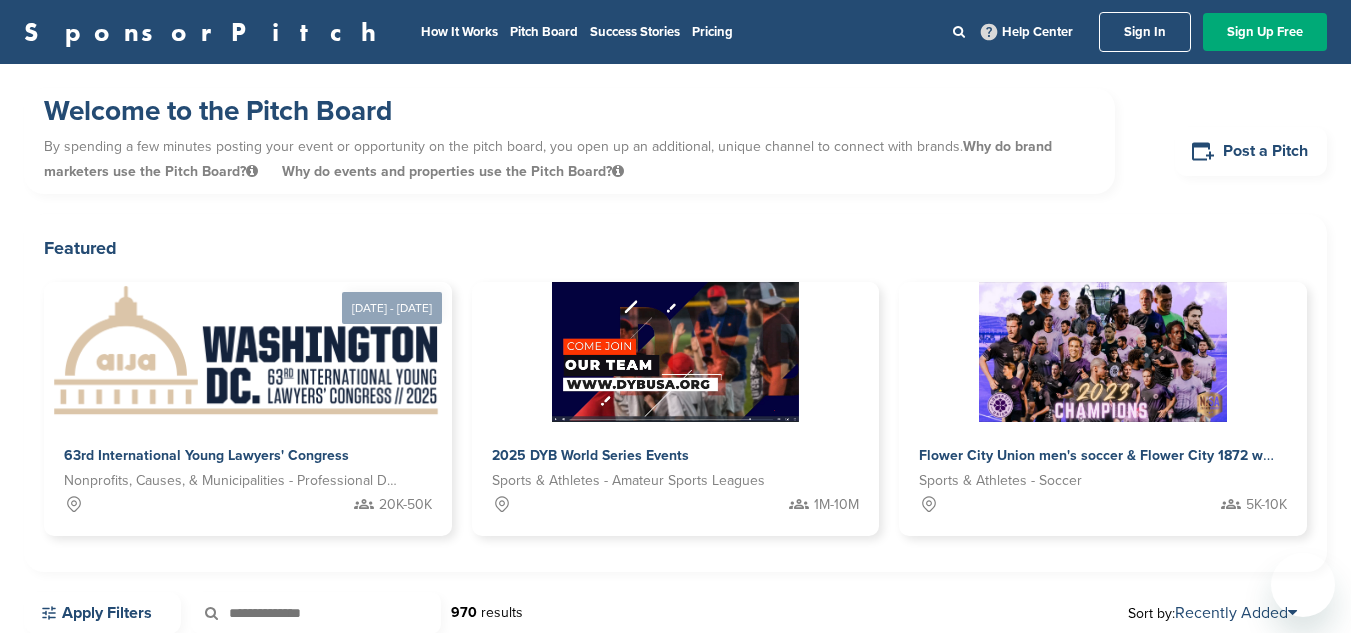 scroll, scrollTop: 415, scrollLeft: 0, axis: vertical 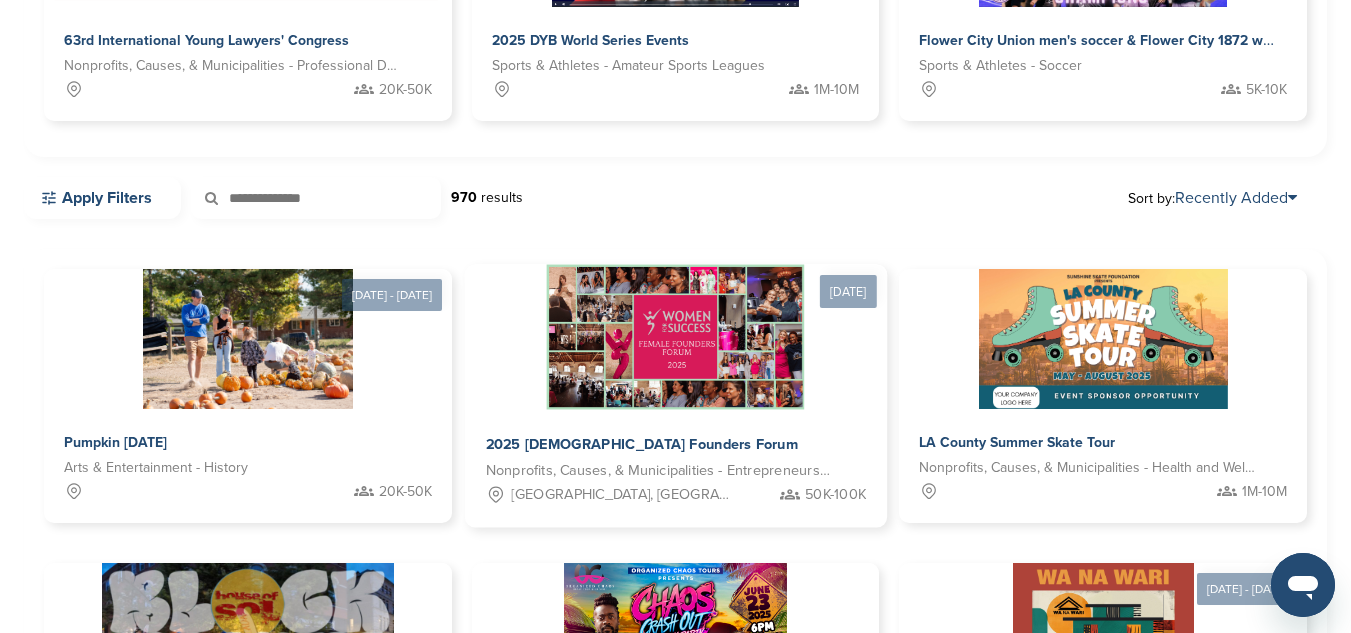click at bounding box center (676, 337) 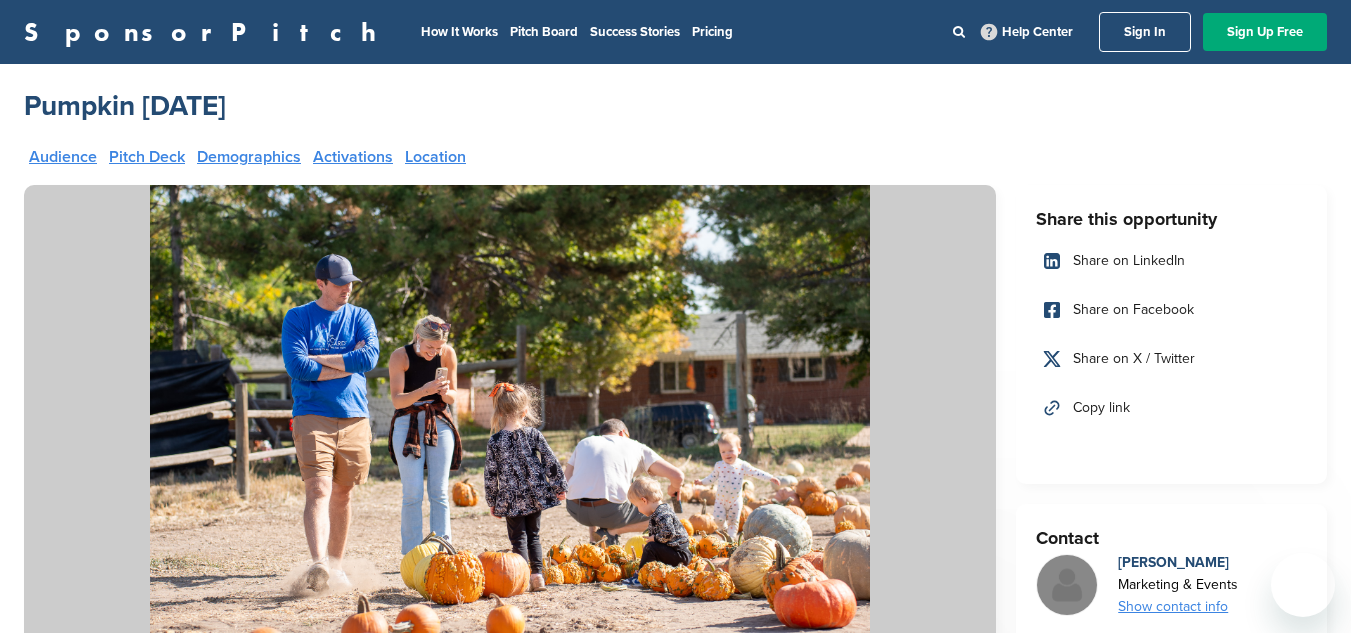 scroll, scrollTop: 0, scrollLeft: 0, axis: both 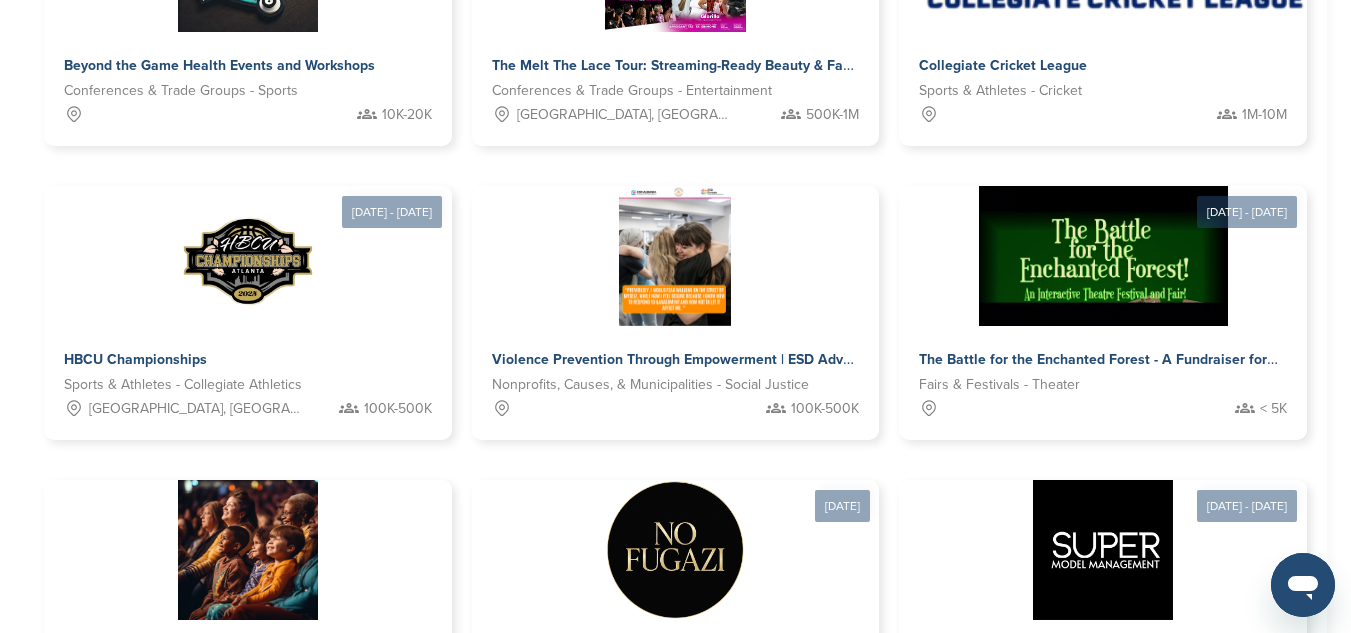 click on "3" at bounding box center (668, 796) 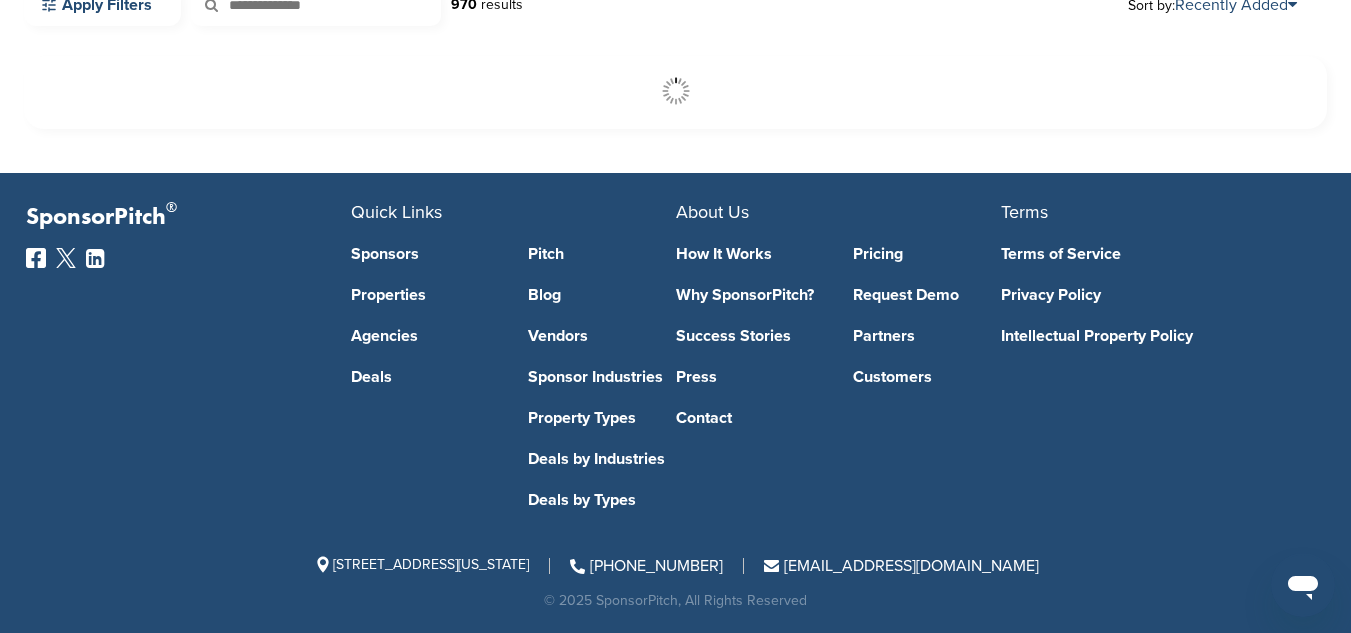 scroll, scrollTop: 608, scrollLeft: 0, axis: vertical 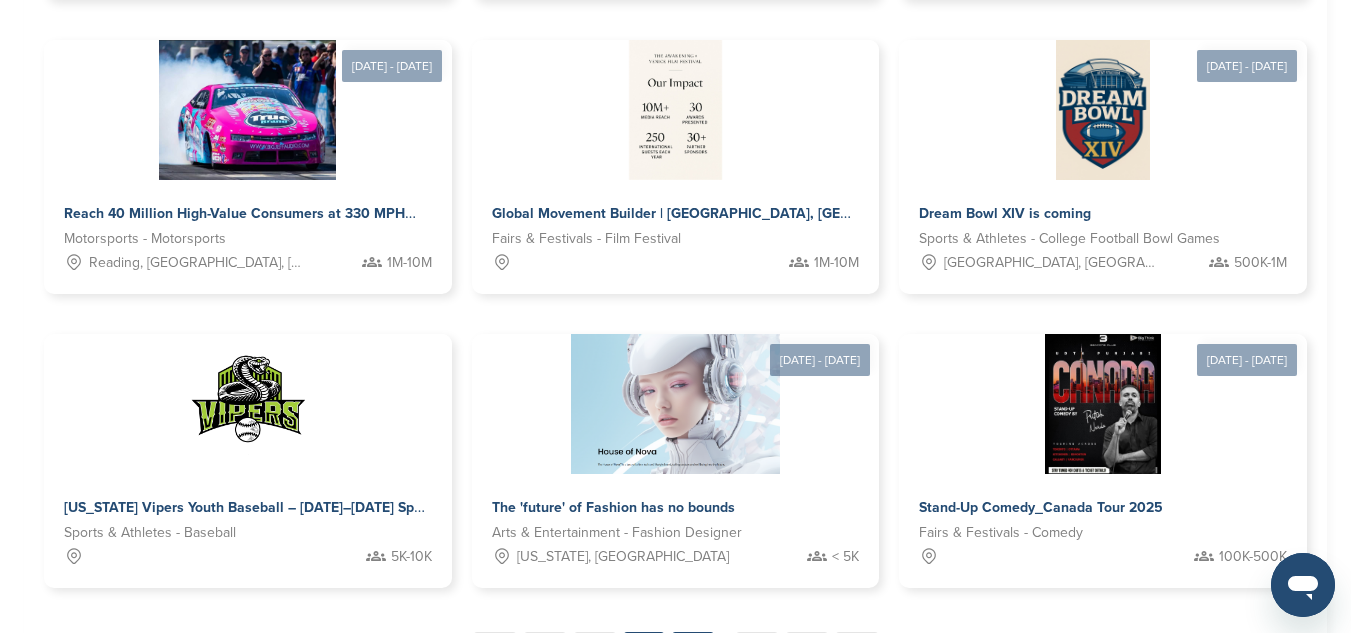 click on "4" at bounding box center (693, 650) 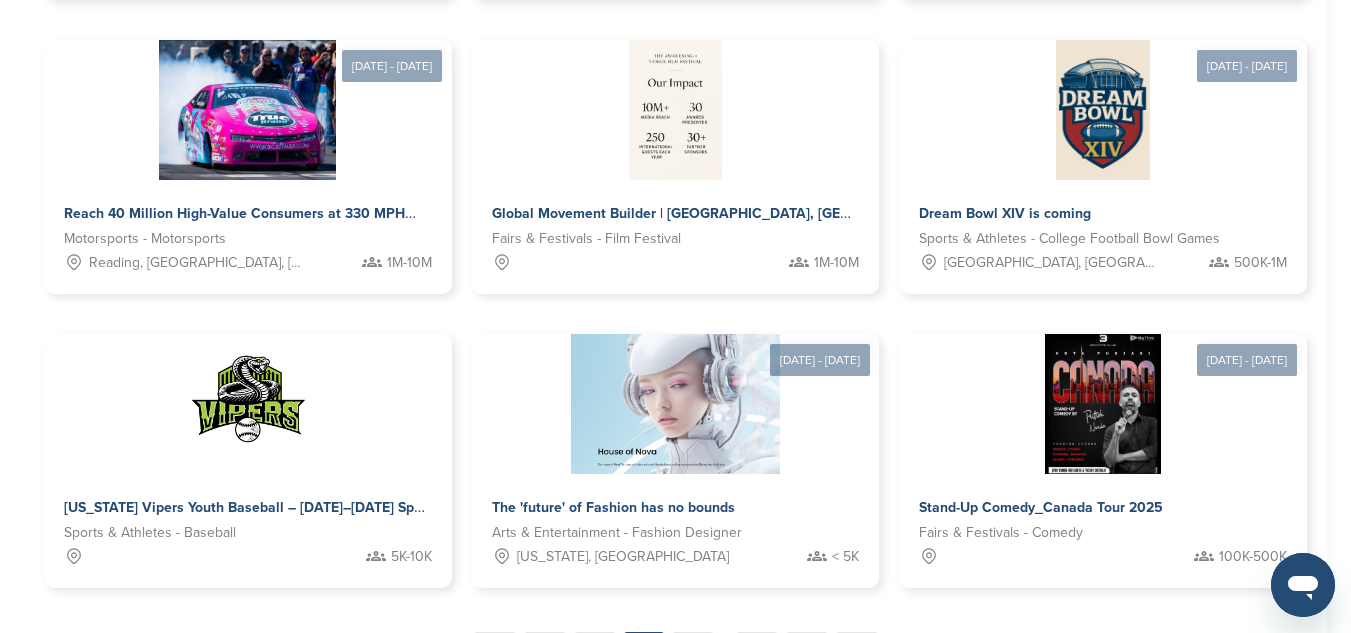 scroll, scrollTop: 608, scrollLeft: 0, axis: vertical 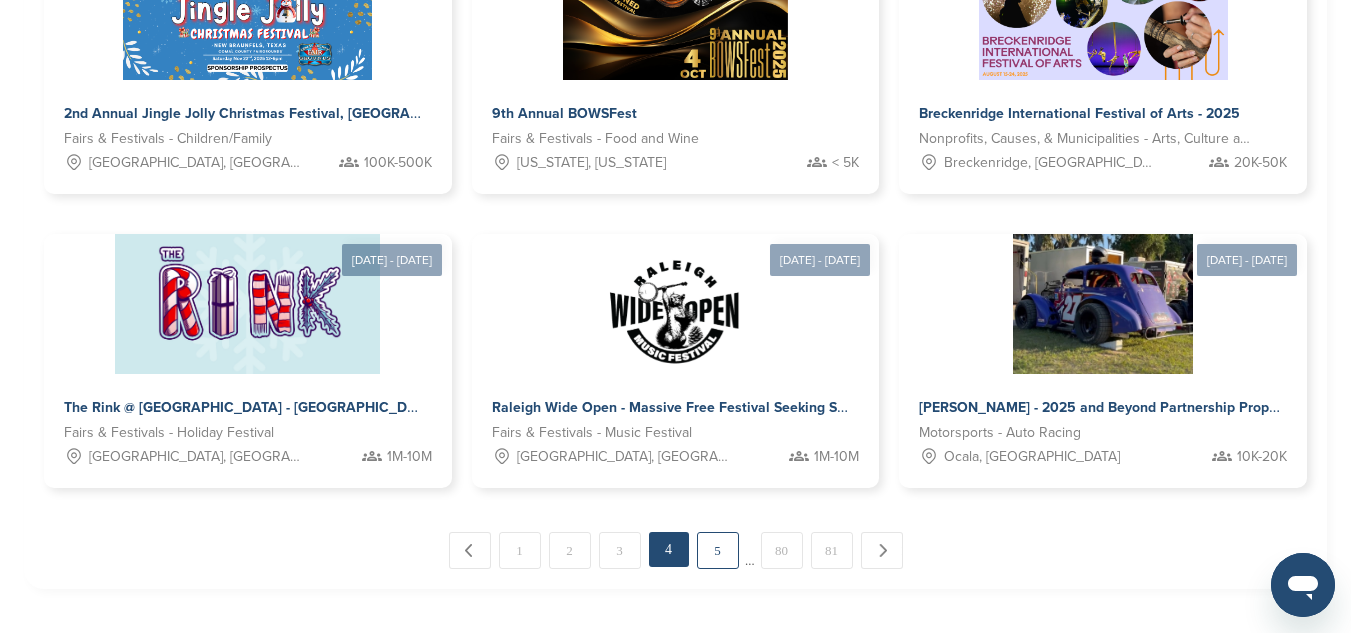 click on "5" at bounding box center (718, 550) 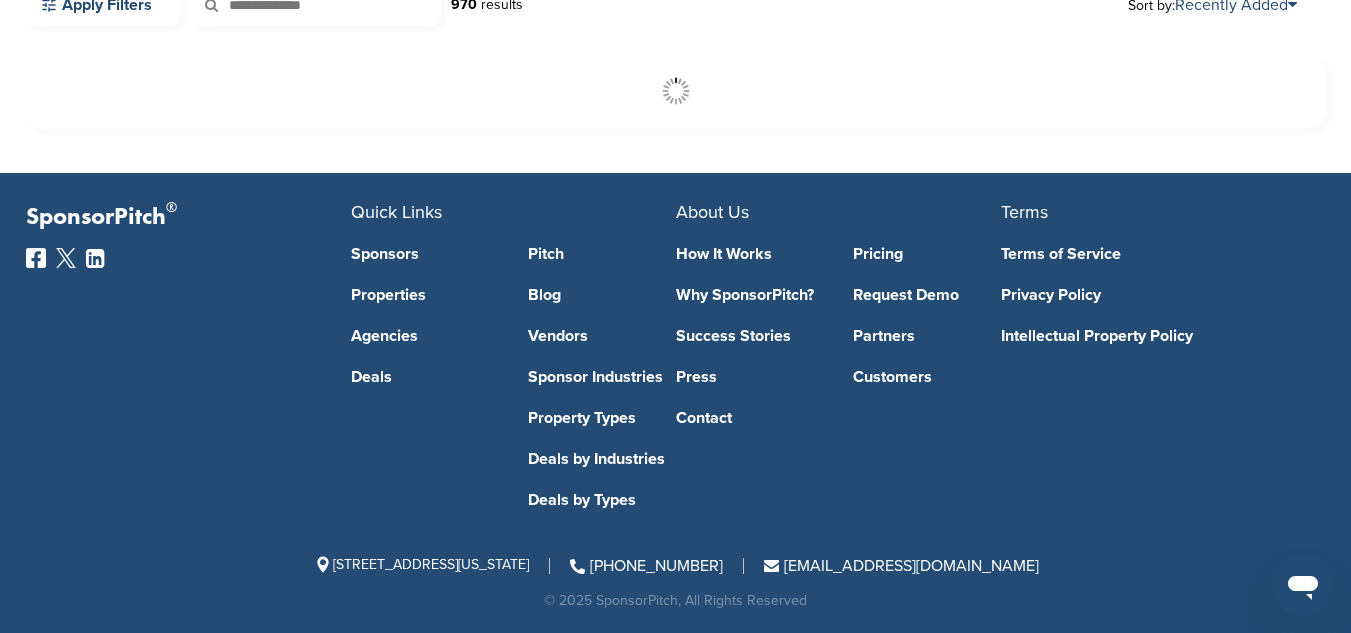 scroll, scrollTop: 608, scrollLeft: 0, axis: vertical 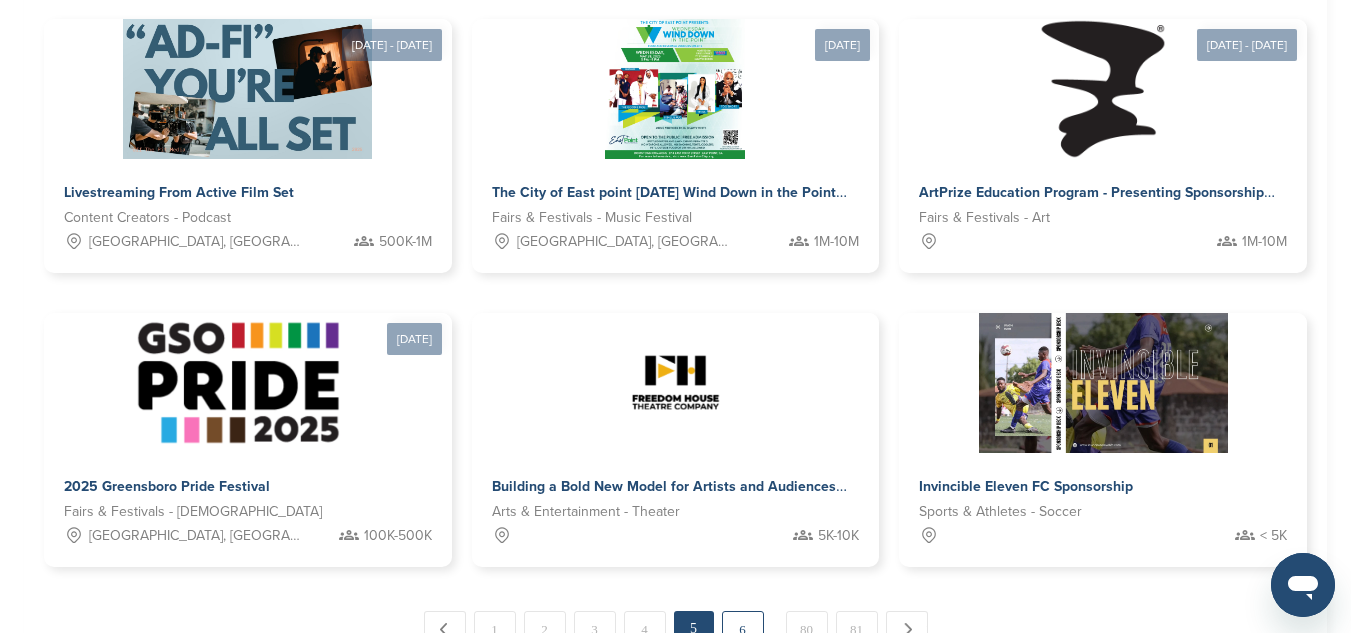 click on "6" at bounding box center (743, 629) 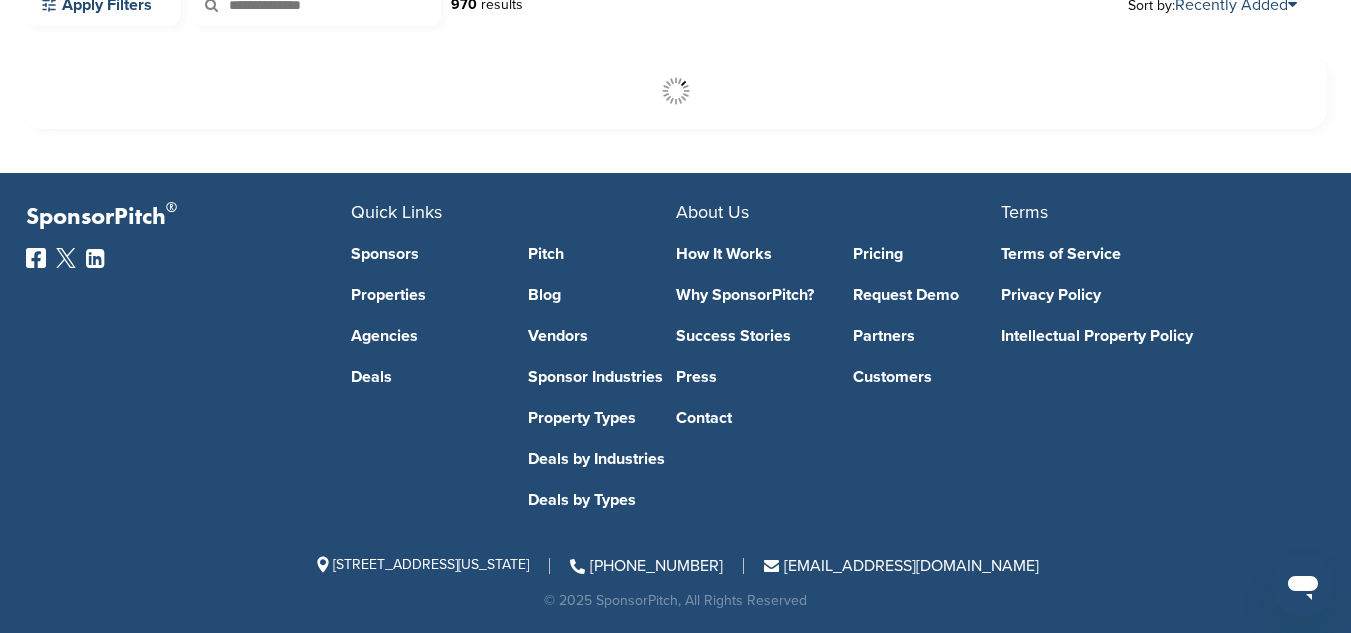 scroll, scrollTop: 608, scrollLeft: 0, axis: vertical 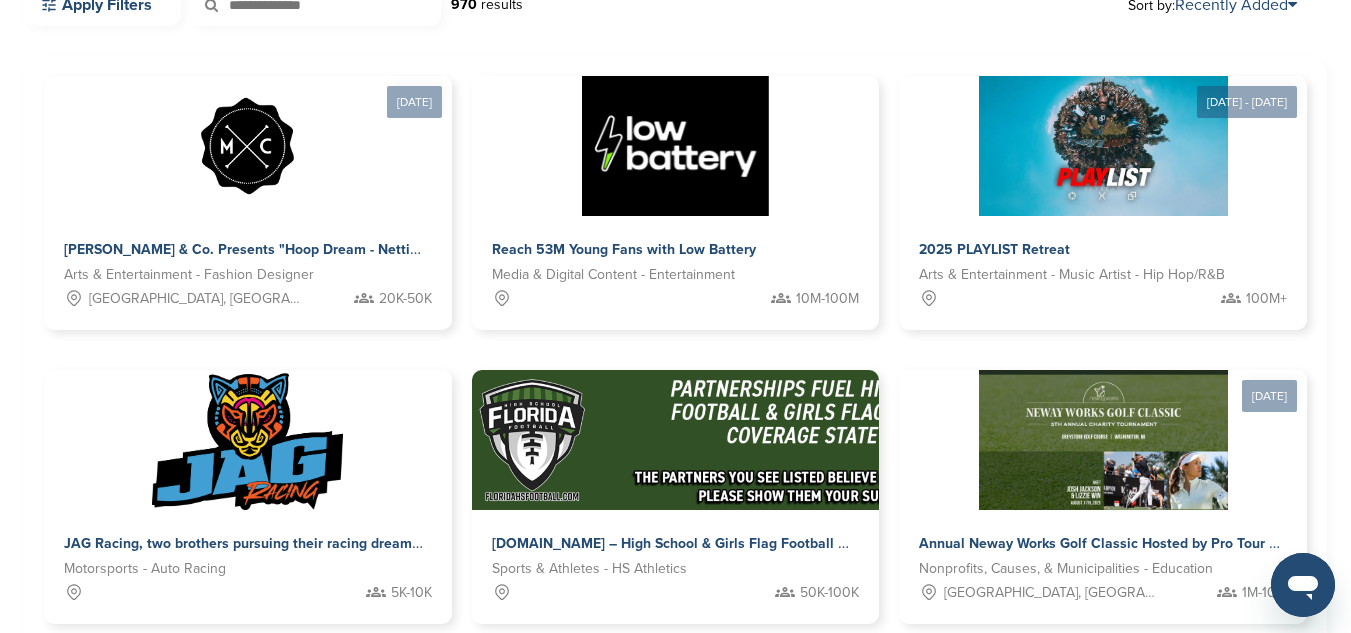 drag, startPoint x: 1342, startPoint y: 289, endPoint x: 1317, endPoint y: 325, distance: 43.829212 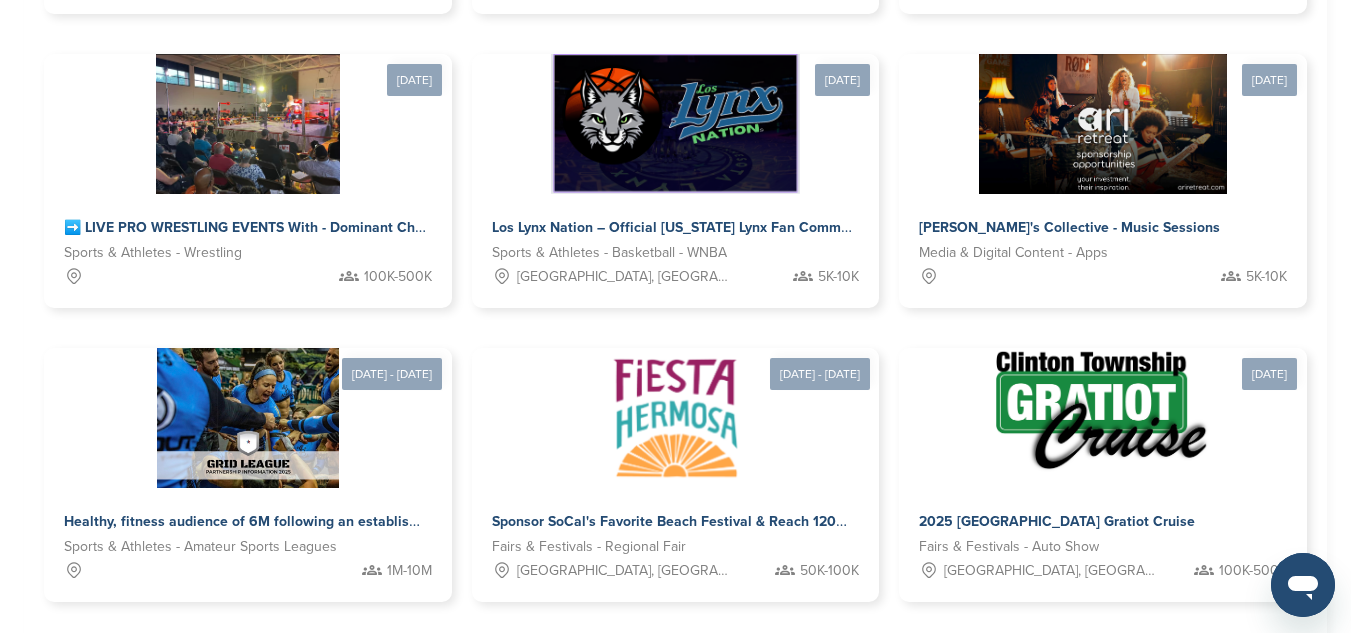 scroll, scrollTop: 1175, scrollLeft: 0, axis: vertical 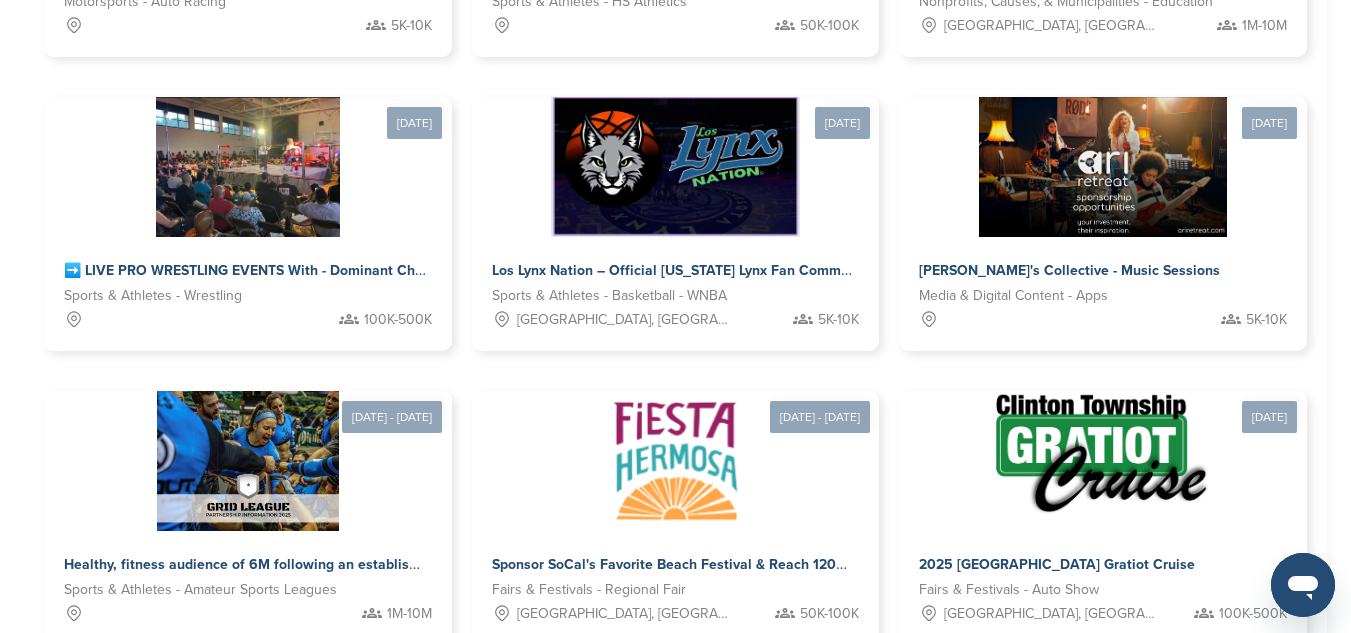 click on "7" at bounding box center [725, 707] 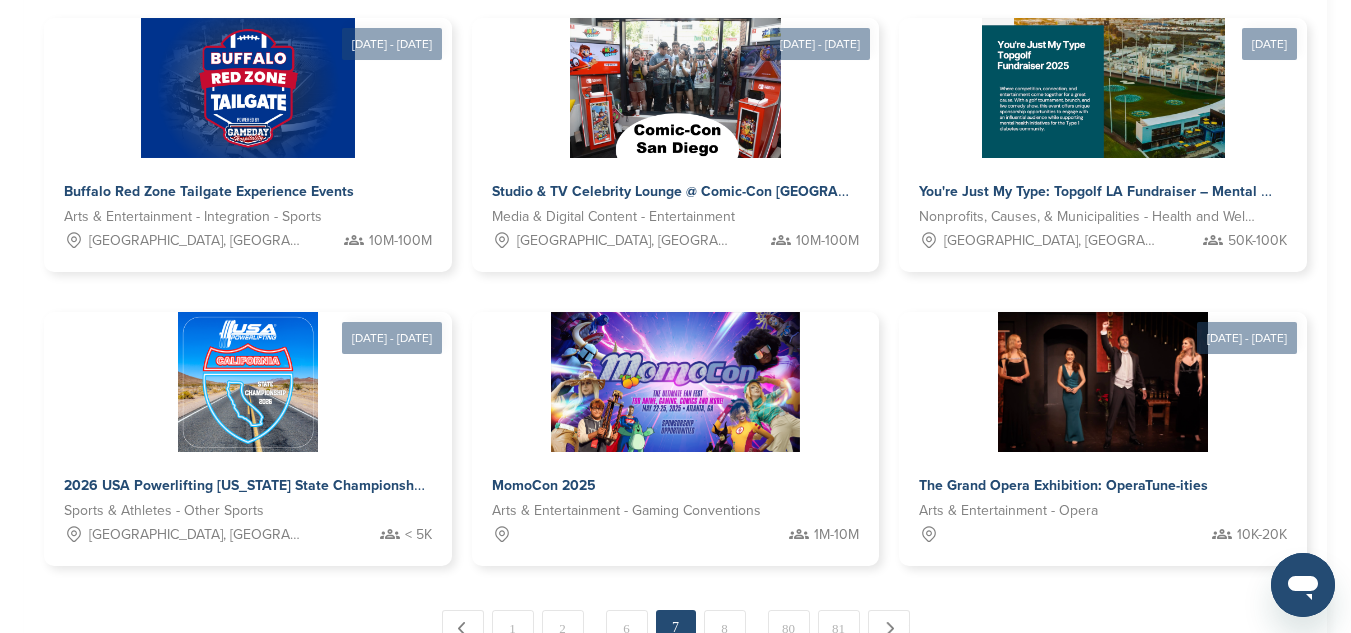 scroll, scrollTop: 1236, scrollLeft: 0, axis: vertical 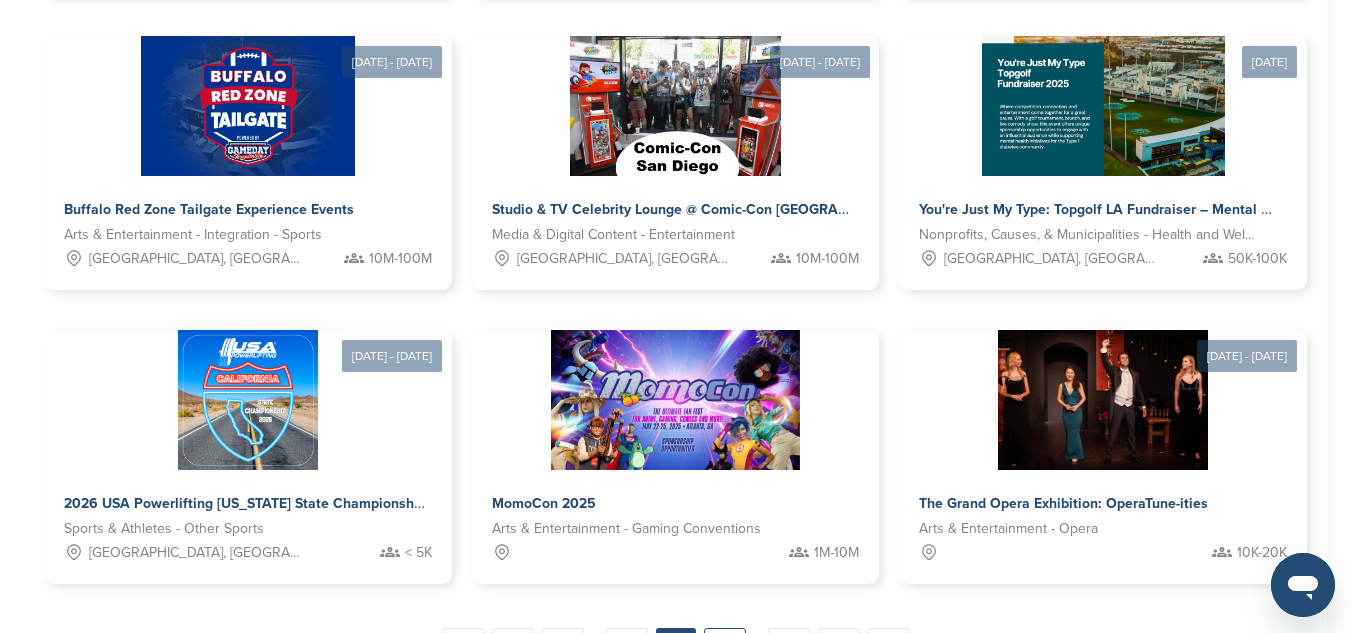 click on "8" at bounding box center (725, 646) 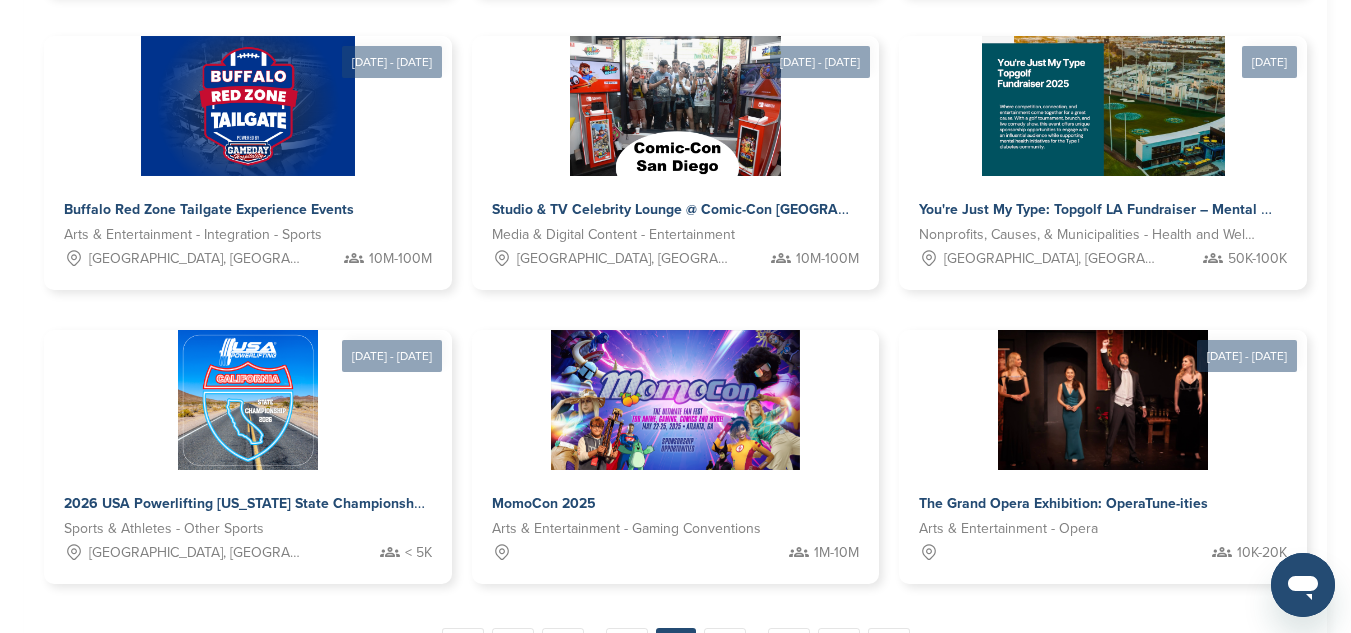 scroll, scrollTop: 608, scrollLeft: 0, axis: vertical 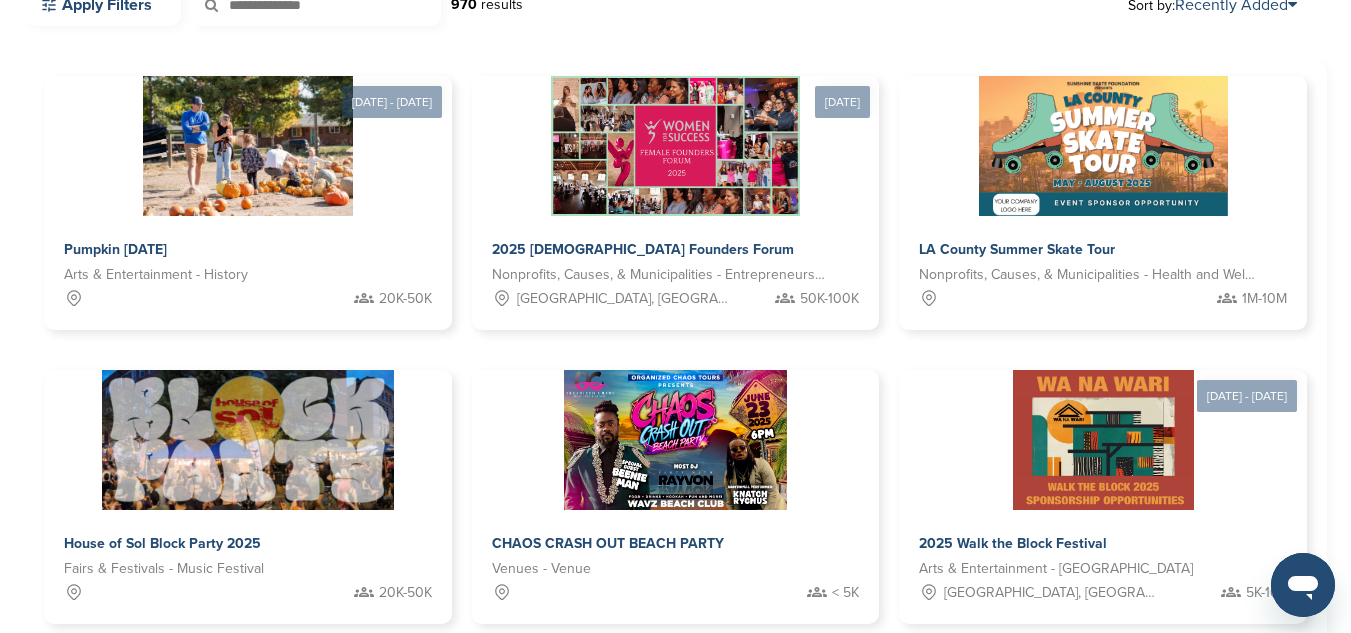 click at bounding box center (248, 732) 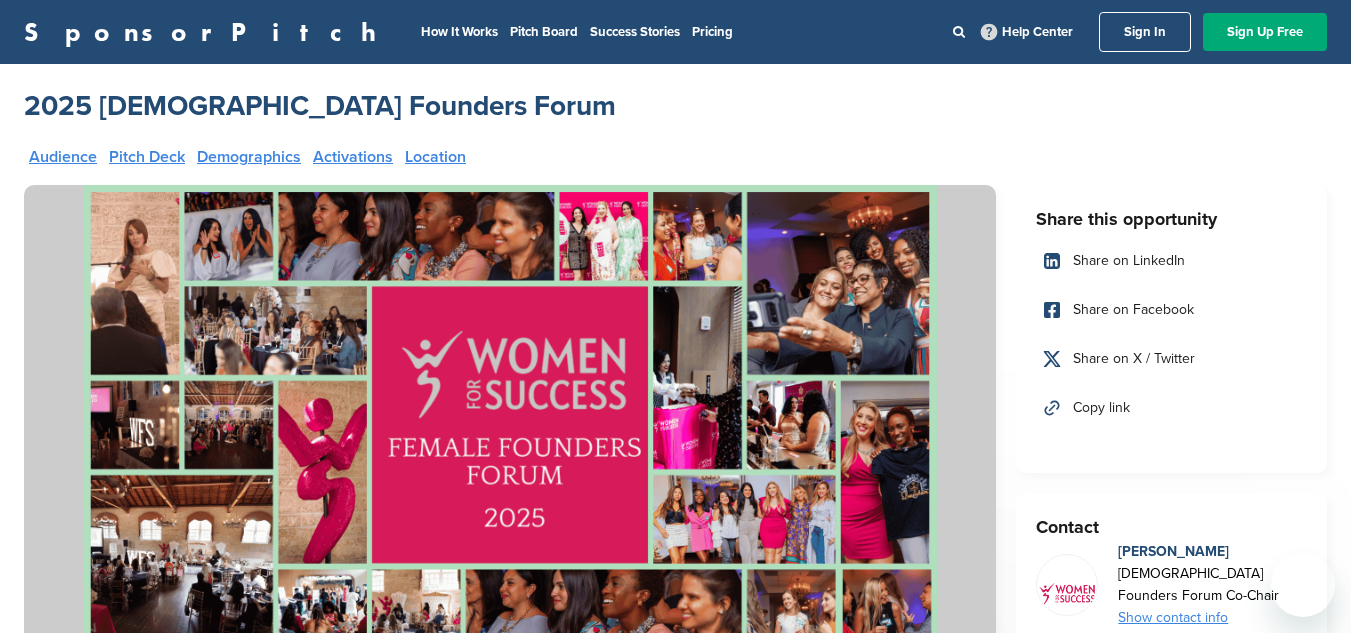 scroll, scrollTop: 0, scrollLeft: 0, axis: both 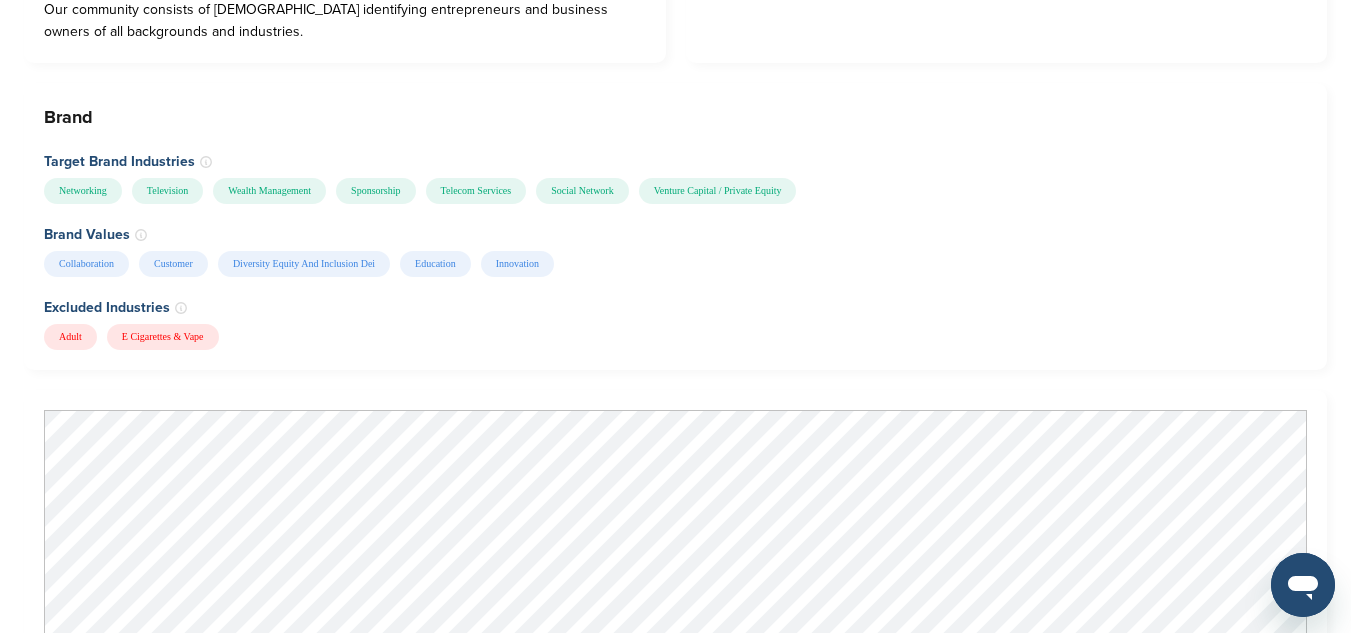 drag, startPoint x: 1133, startPoint y: 387, endPoint x: 968, endPoint y: 191, distance: 256.205 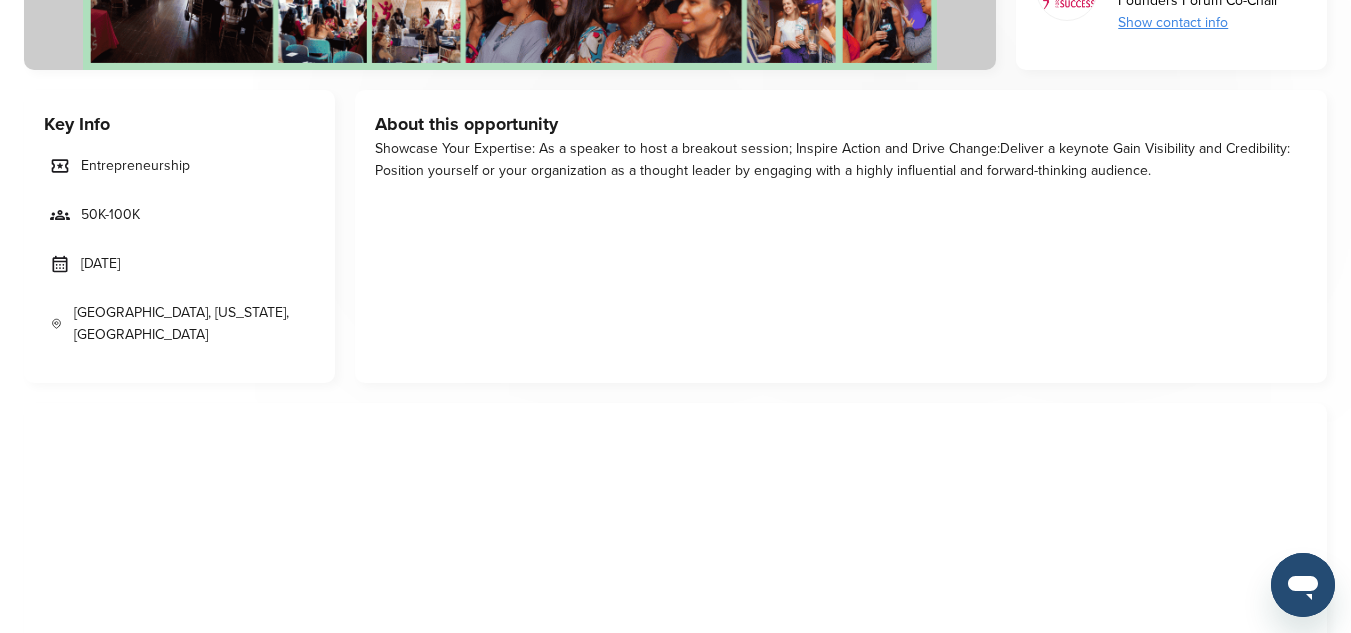 scroll, scrollTop: 542, scrollLeft: 0, axis: vertical 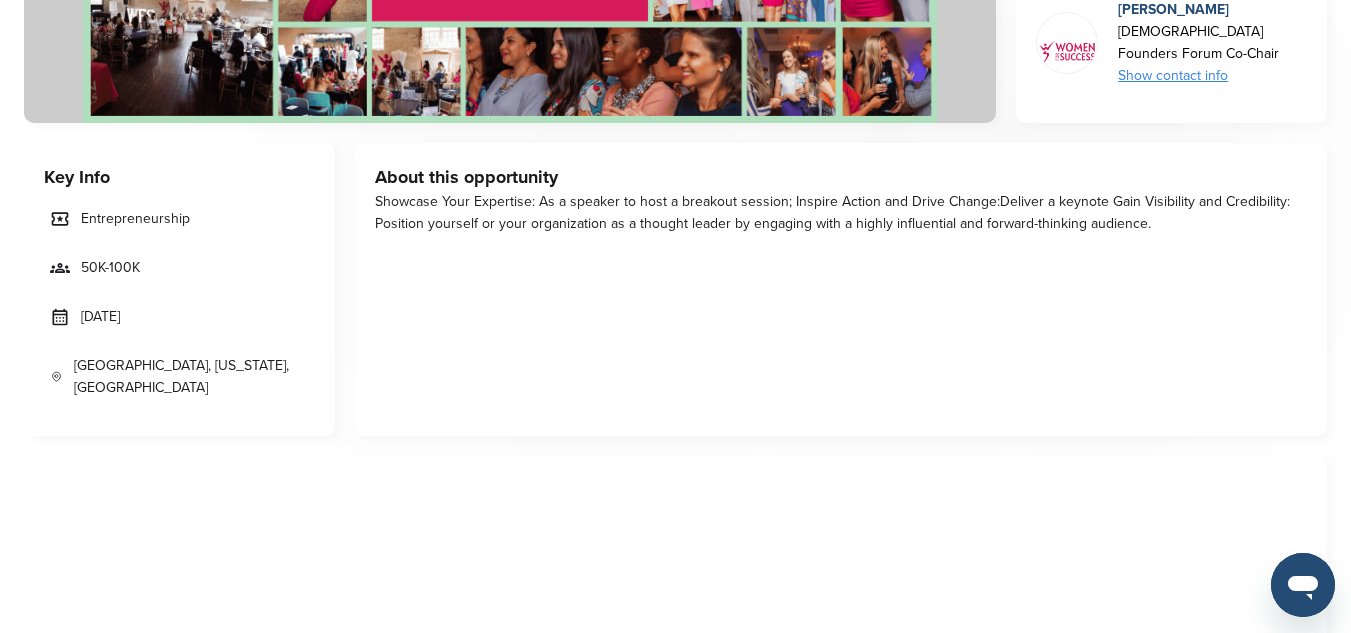 drag, startPoint x: 93, startPoint y: 321, endPoint x: 109, endPoint y: 328, distance: 17.464249 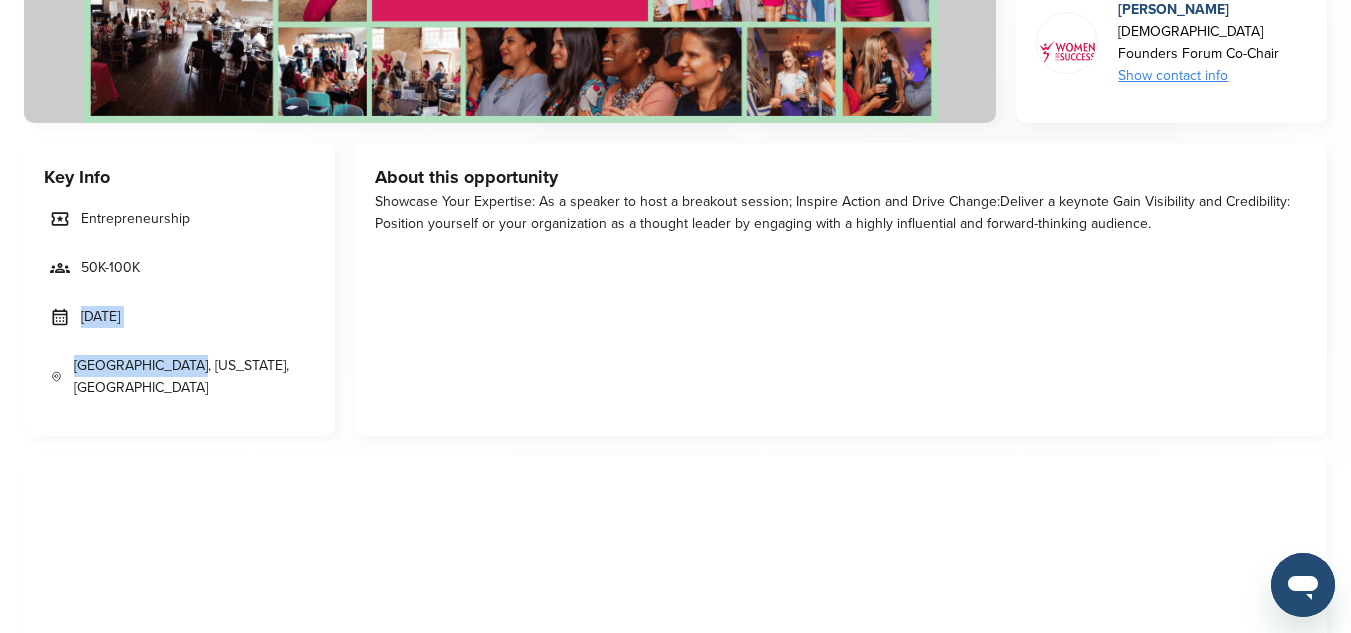 drag, startPoint x: 80, startPoint y: 313, endPoint x: 192, endPoint y: 343, distance: 115.948265 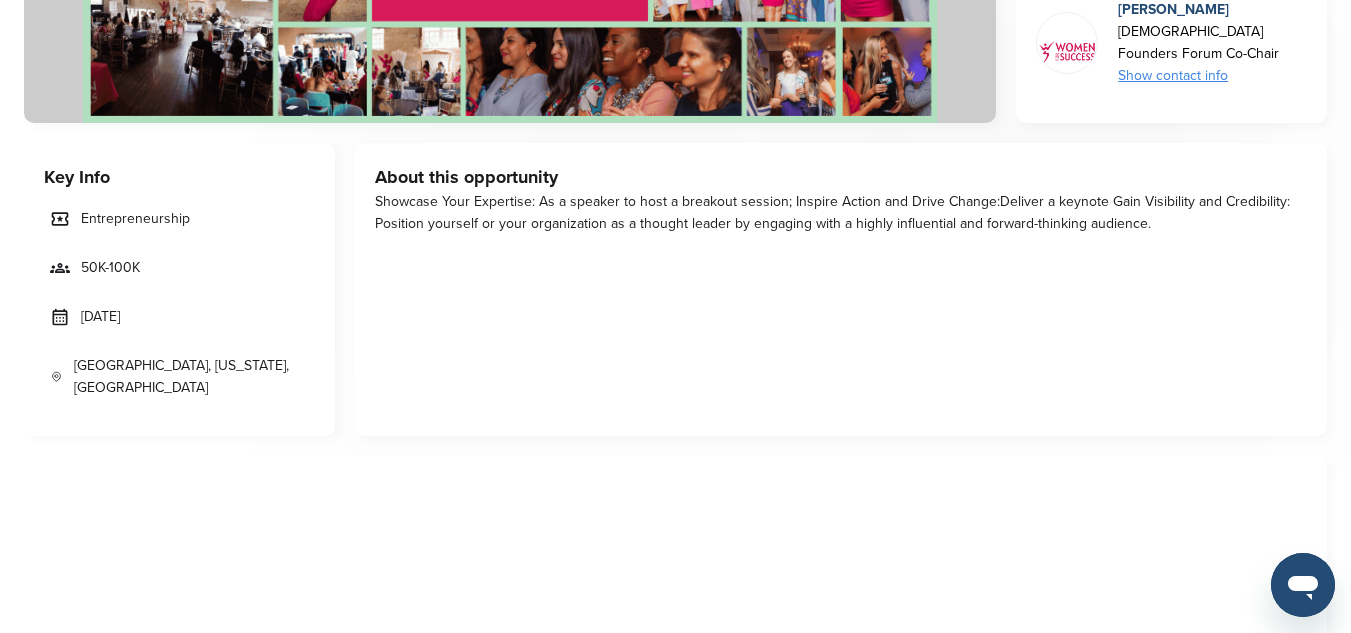 drag, startPoint x: 233, startPoint y: 254, endPoint x: 149, endPoint y: 245, distance: 84.48077 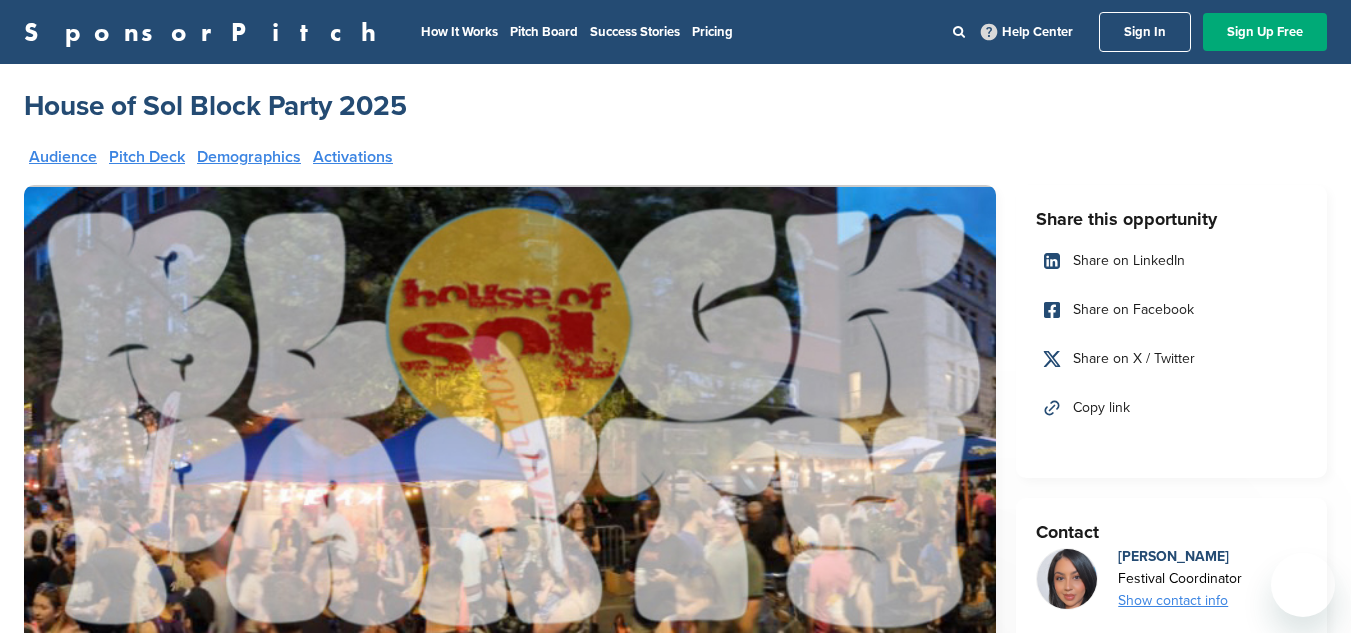 scroll, scrollTop: 0, scrollLeft: 0, axis: both 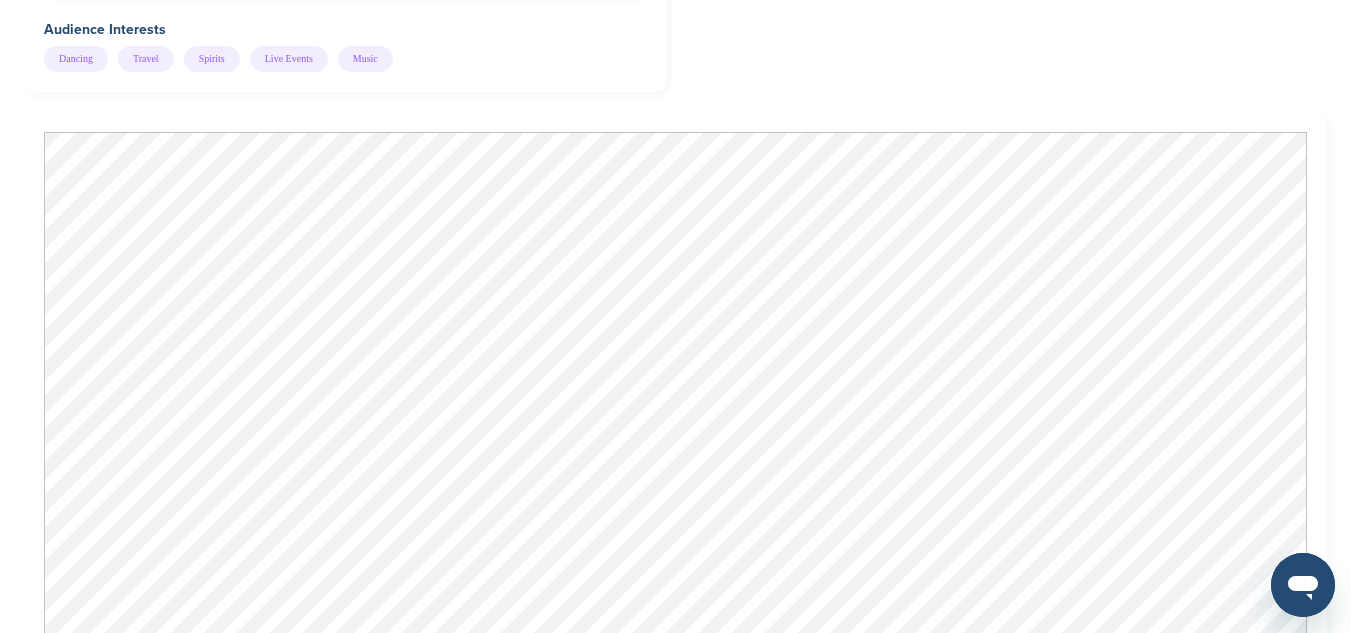 click on "Audience
Type of reach
Both size and influence of the audience
On-site audience size
501-2K
Media audience size
< 5K
Repeat engagement
100%
Paid or Free?
Paid
Audience Interests
Dancing
Travel
Spirits
Live Events
Music" at bounding box center [345, -125] 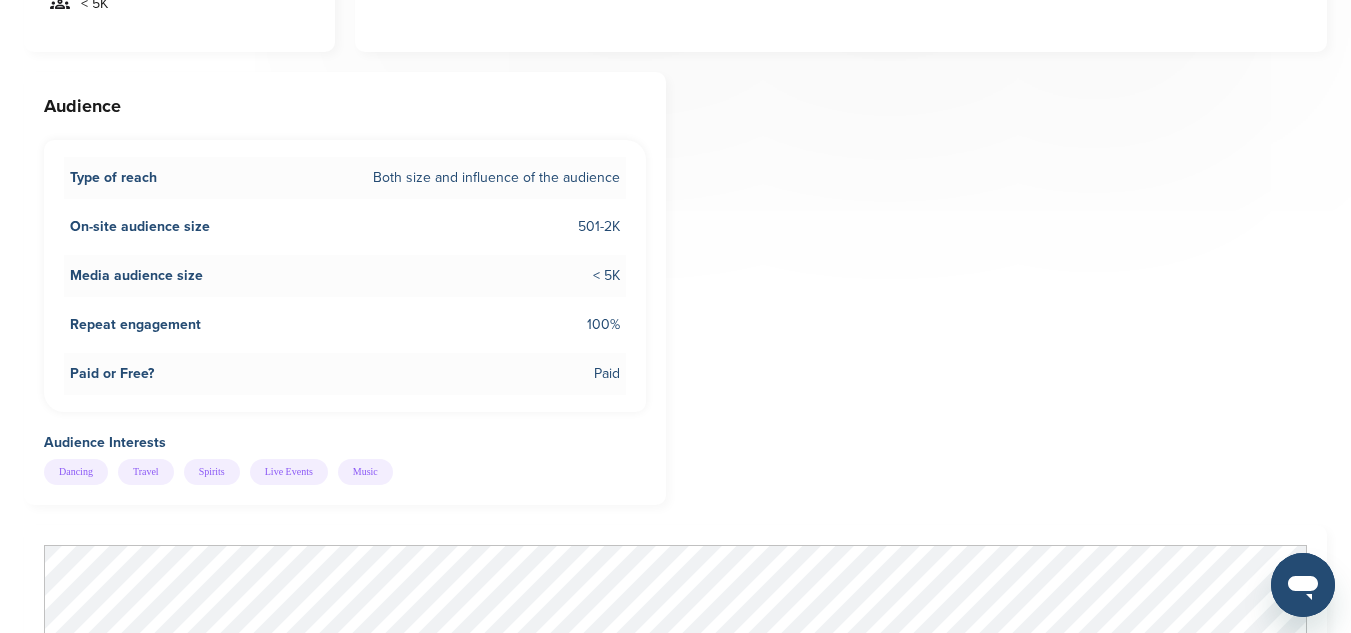 scroll, scrollTop: 699, scrollLeft: 0, axis: vertical 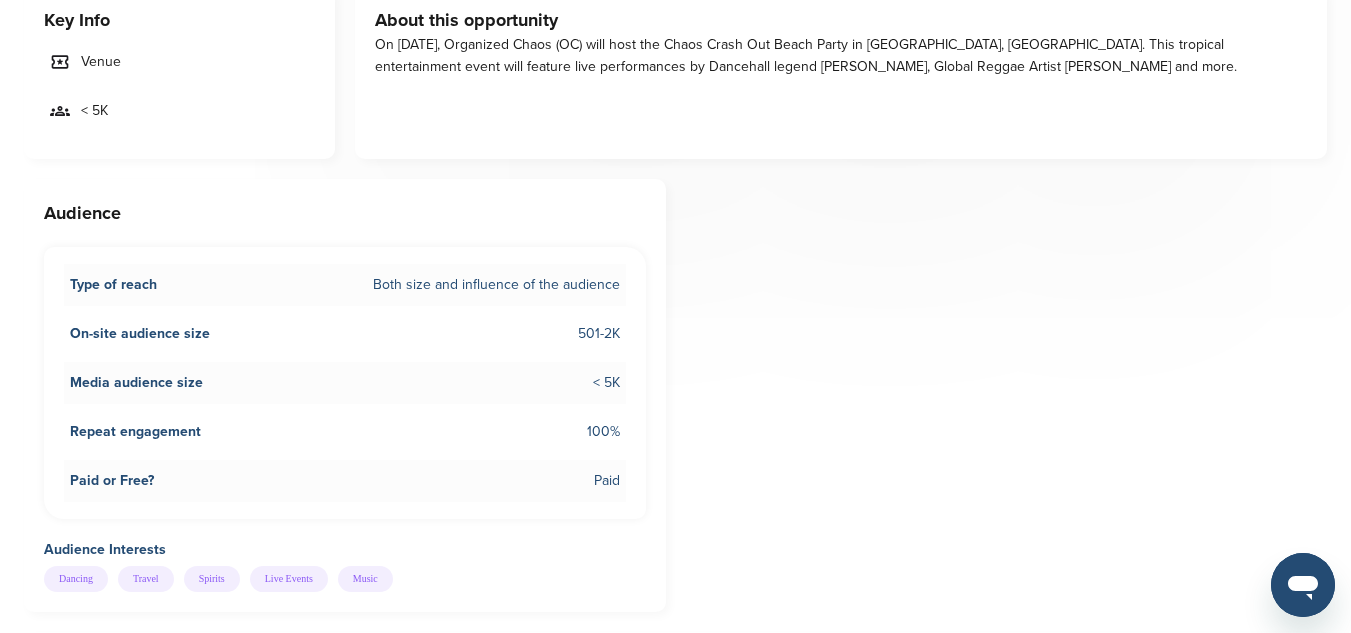 click on "CHAOS CRASH OUT BEACH PARTY
Audience
Pitch Deck
Demographics
Activations
Share this opportunity
Share on LinkedIn
Share on Facebook
Share on X / Twitter
Copy link
Contact
[PERSON_NAME] III
Consultant
SEMAJ Consulting
Show contact info
Log In or Sign Up Free for full access to the marketplace as well as sponsorship data and contact info.
Free
✓
Find out who you should be talking to or pitching
✓
Access valuable info on the brands and properties that are the best fit for you
✓
Find key contacts 5x faster and book more sponsorship meetings than ever before
Sign Up Free
Already signed up? Log in →
Key Info
Venue
< 5K
About this opportunity
Audience
Type of reach" at bounding box center (675, 852) 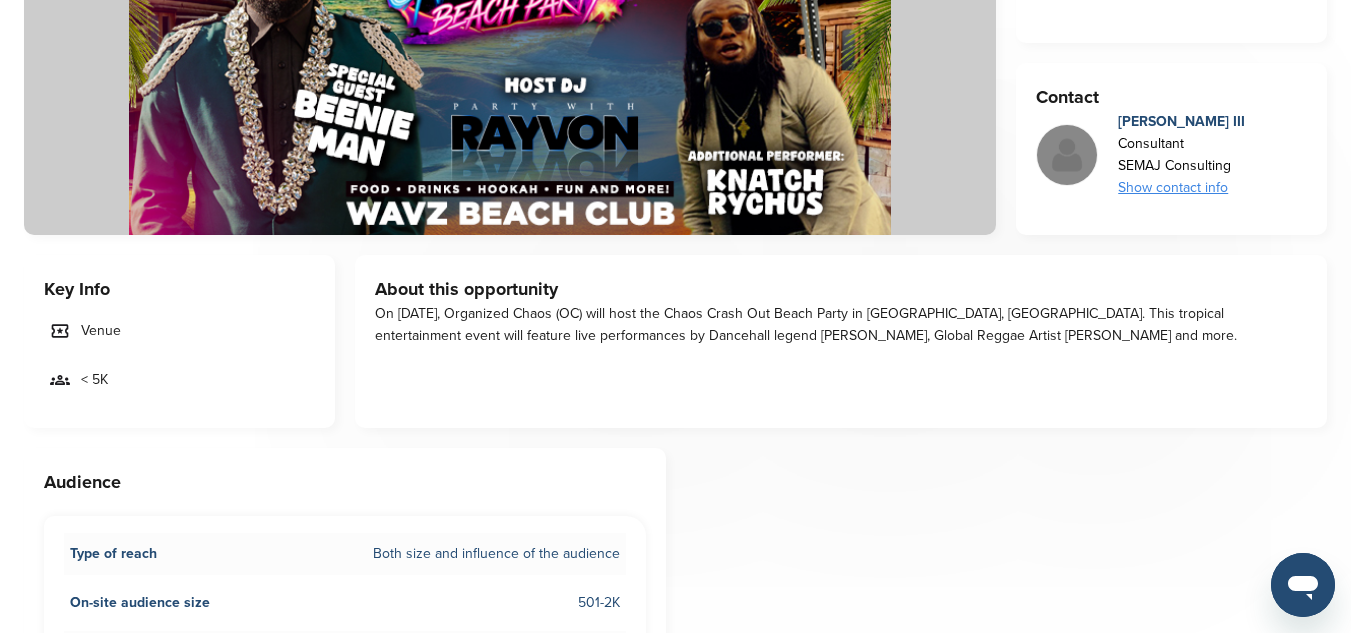 scroll, scrollTop: 418, scrollLeft: 0, axis: vertical 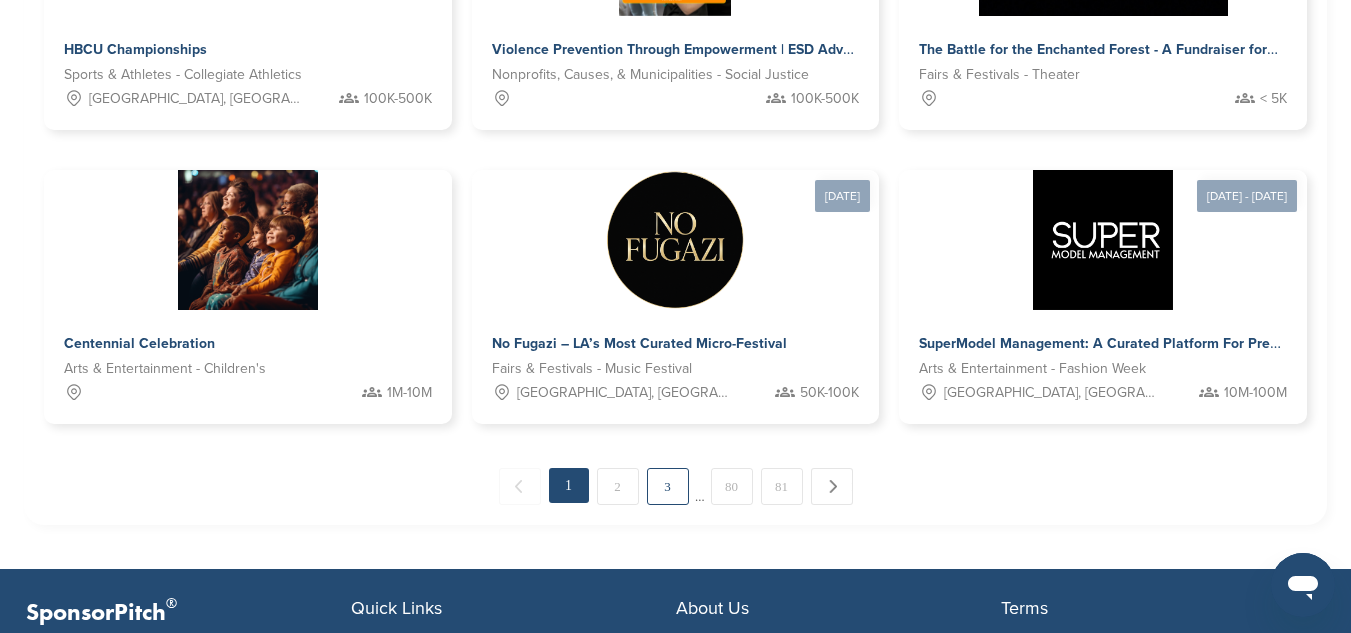 click on "3" at bounding box center [668, 486] 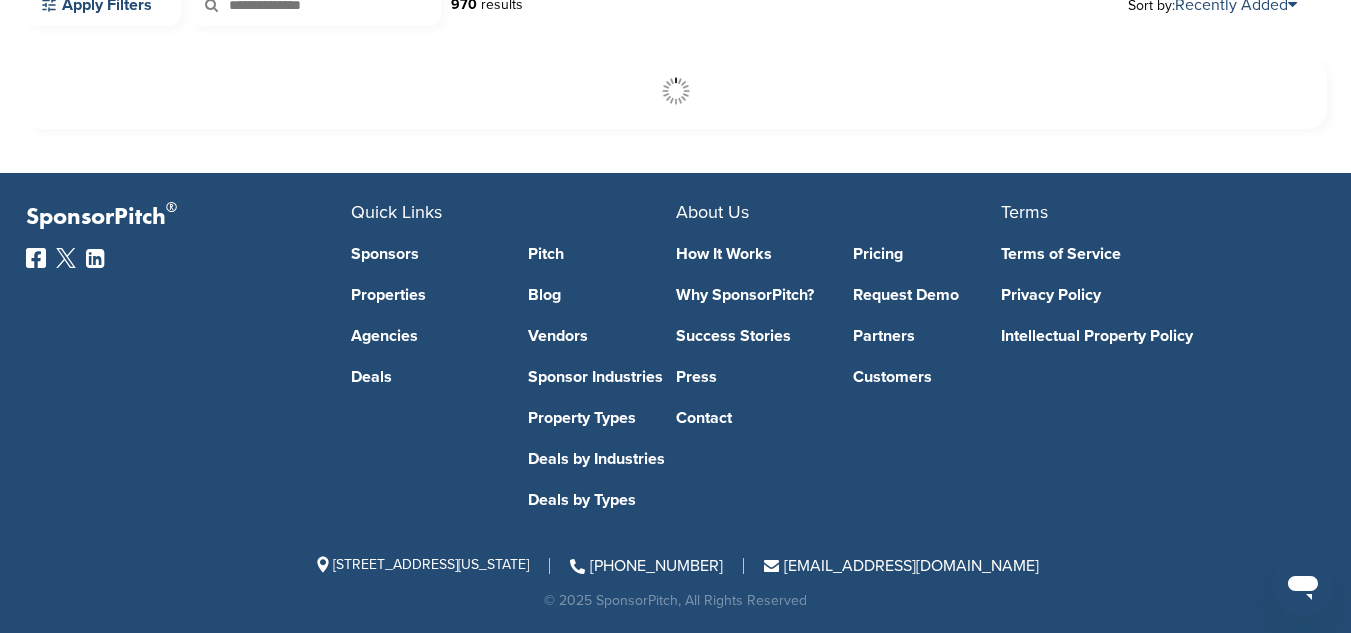 scroll, scrollTop: 608, scrollLeft: 0, axis: vertical 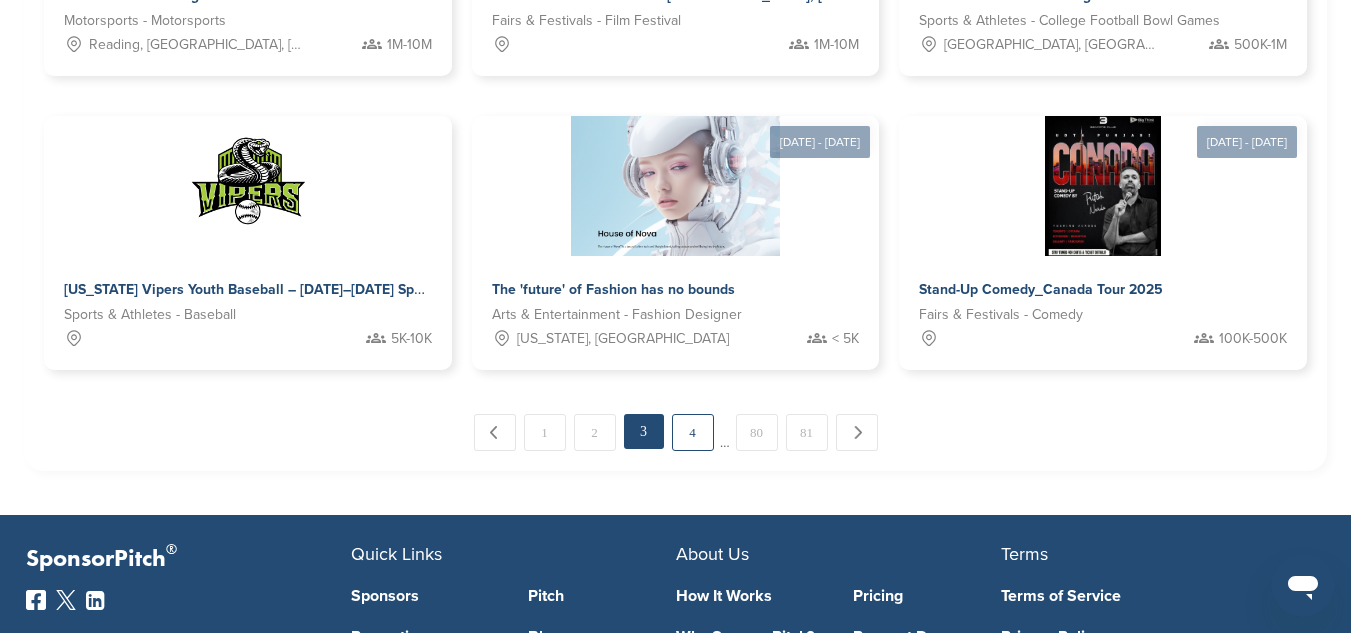 click on "4" at bounding box center (693, 432) 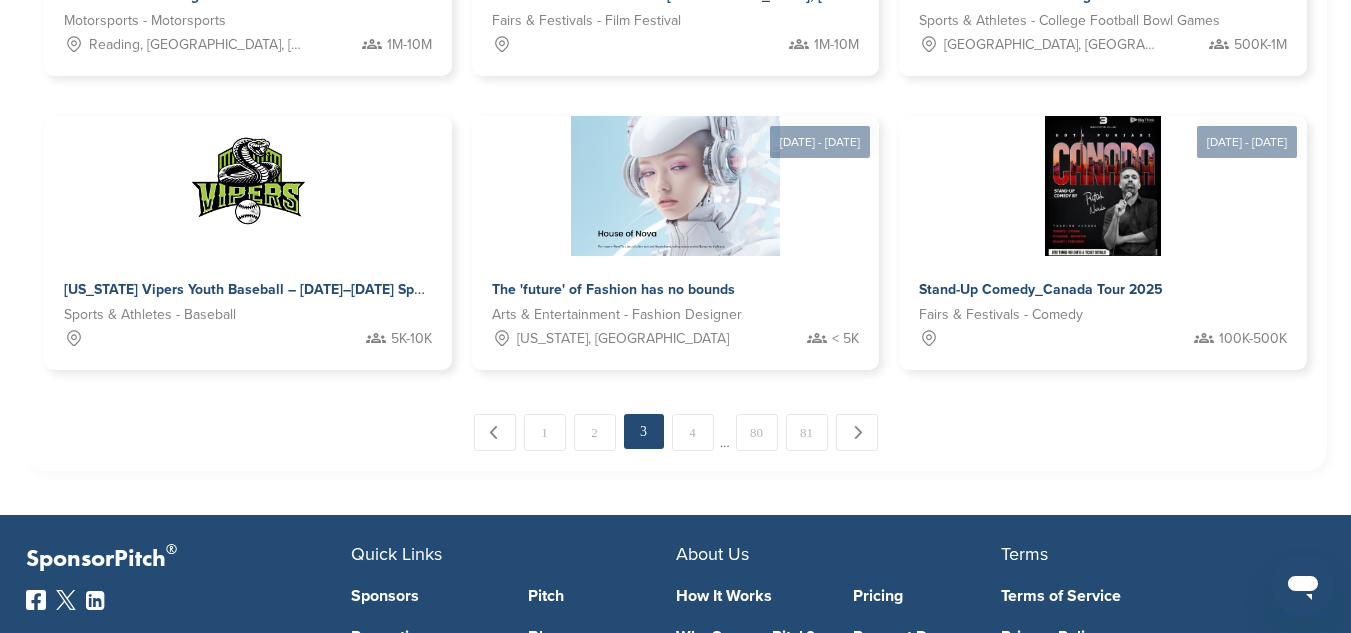 scroll, scrollTop: 608, scrollLeft: 0, axis: vertical 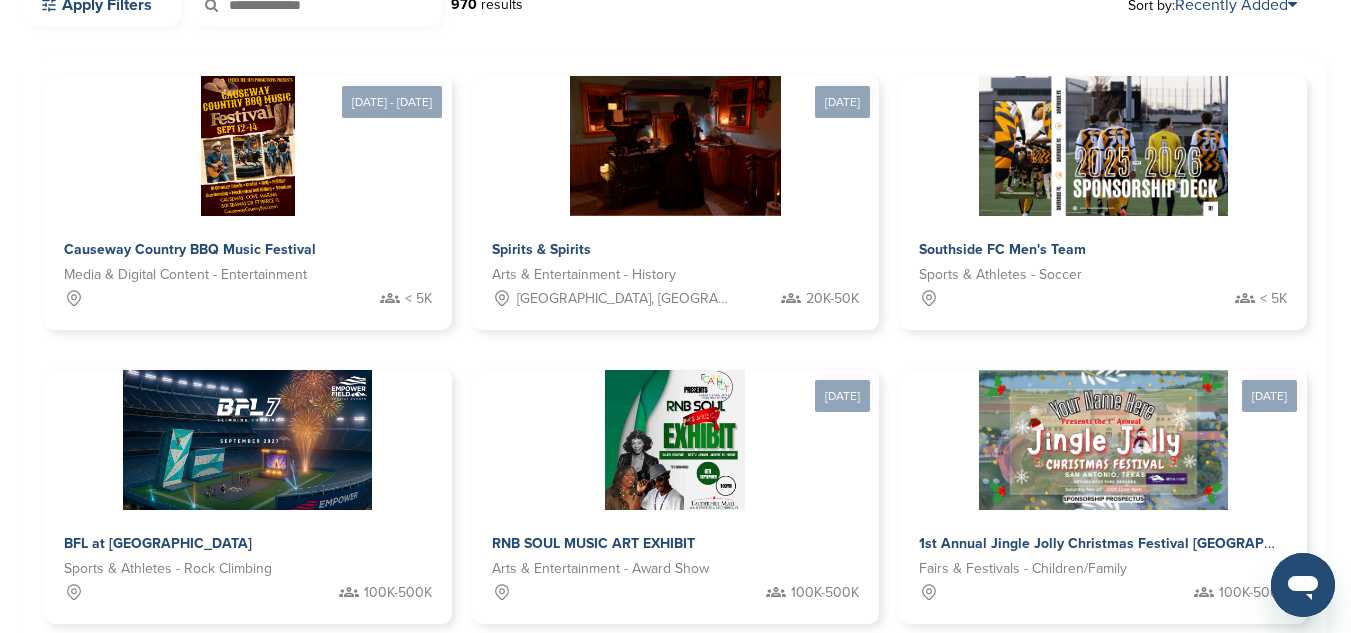 click on "Welcome to the Pitch Board
By spending a few minutes posting your event or opportunity on the pitch board, you open up an additional, unique channel to connect with brands.
Why do brand marketers use the Pitch Board?
It can be overwhelming to receive anywhere between dozens and thousands of inbound sponsorship requests and proposals. SponsorPitch Pitch Board enables Brands to set campaigns and only get emailed when a pitch is added that fits their criteria. For free.
Why do events and properties use the Pitch Board?
Post a Pitch
Featured
Aug 25 - Aug 30, 2025
63rd International Young Lawyers' Congress
Nonprofits, Causes, & Municipalities - Professional Development
20K-50K
2025 DYB World Series Events
Sports & Athletes - Amateur Sports Leagues
1M-10M" at bounding box center [675, 406] 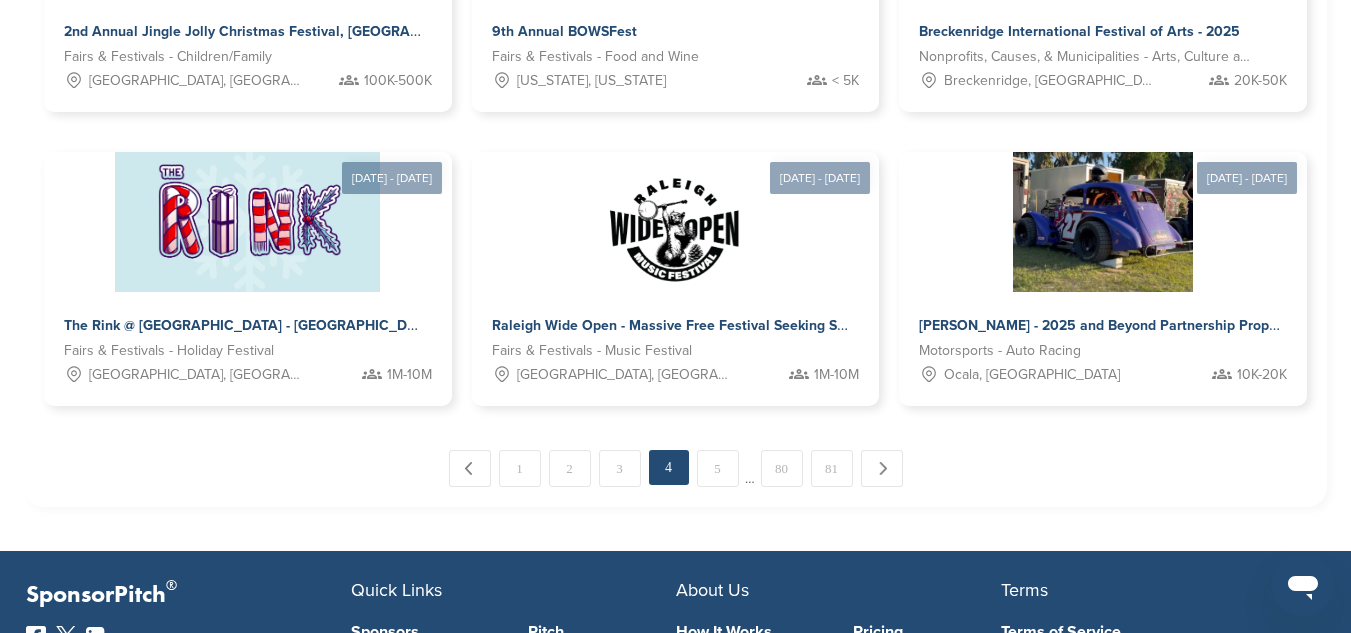 scroll, scrollTop: 1353, scrollLeft: 0, axis: vertical 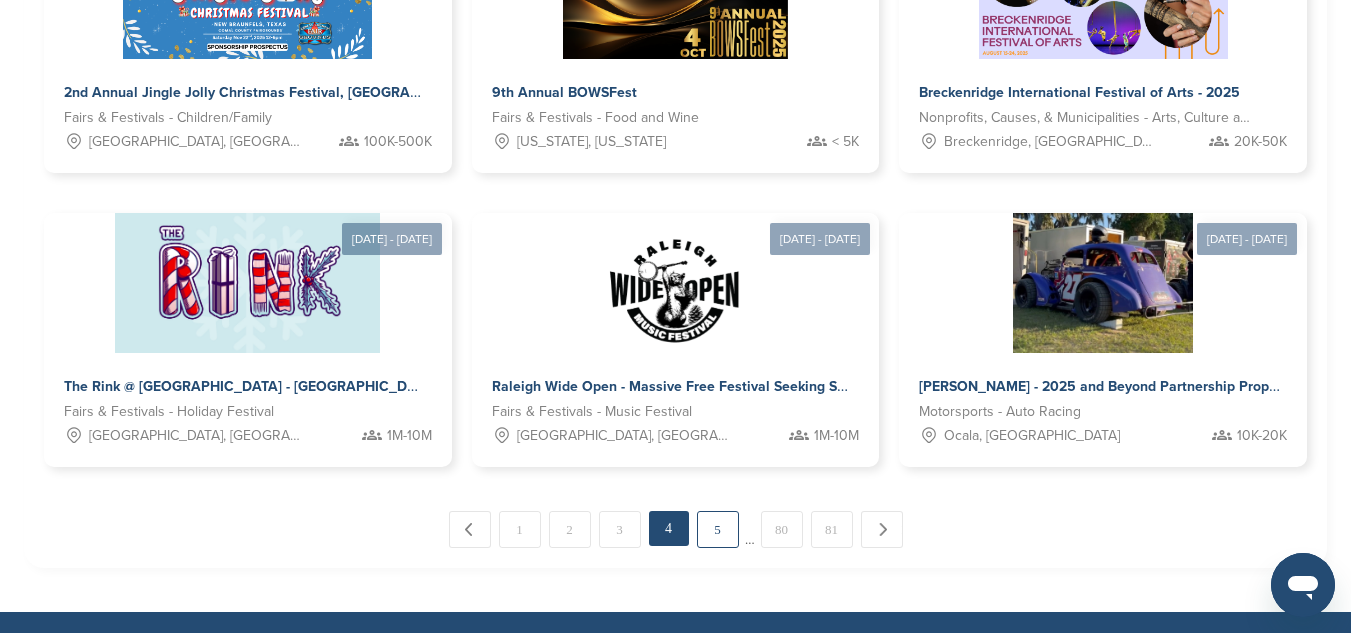 click on "5" at bounding box center [718, 529] 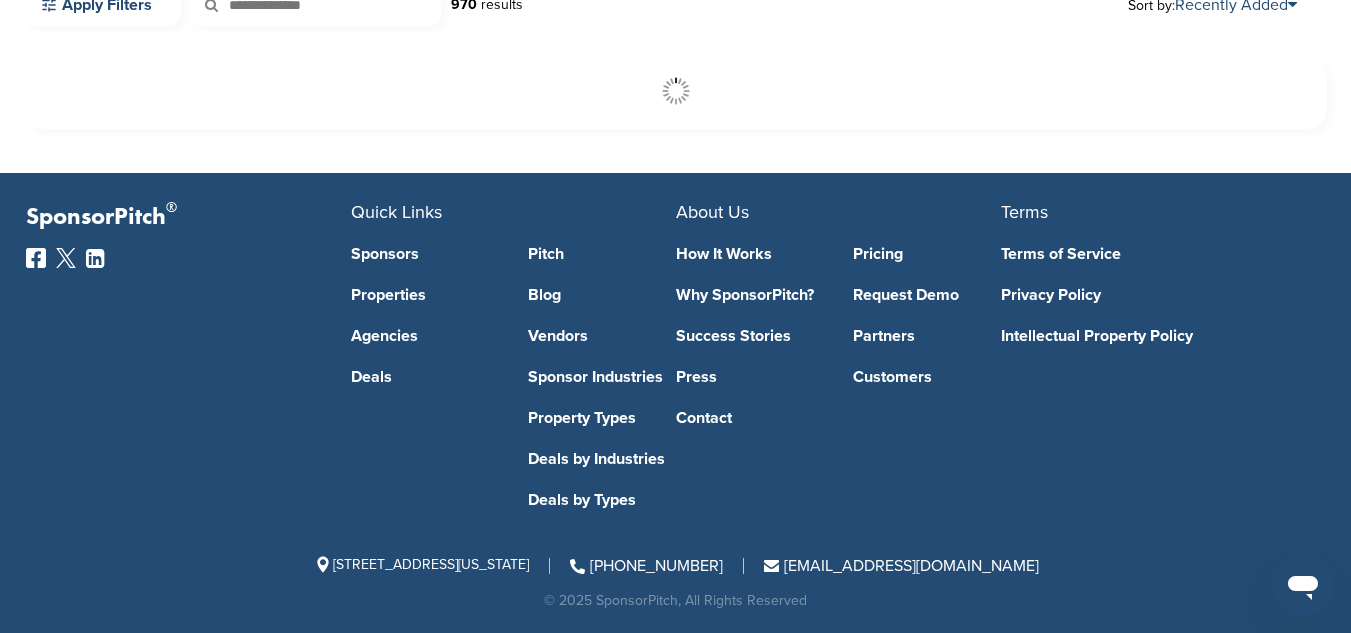 scroll, scrollTop: 608, scrollLeft: 0, axis: vertical 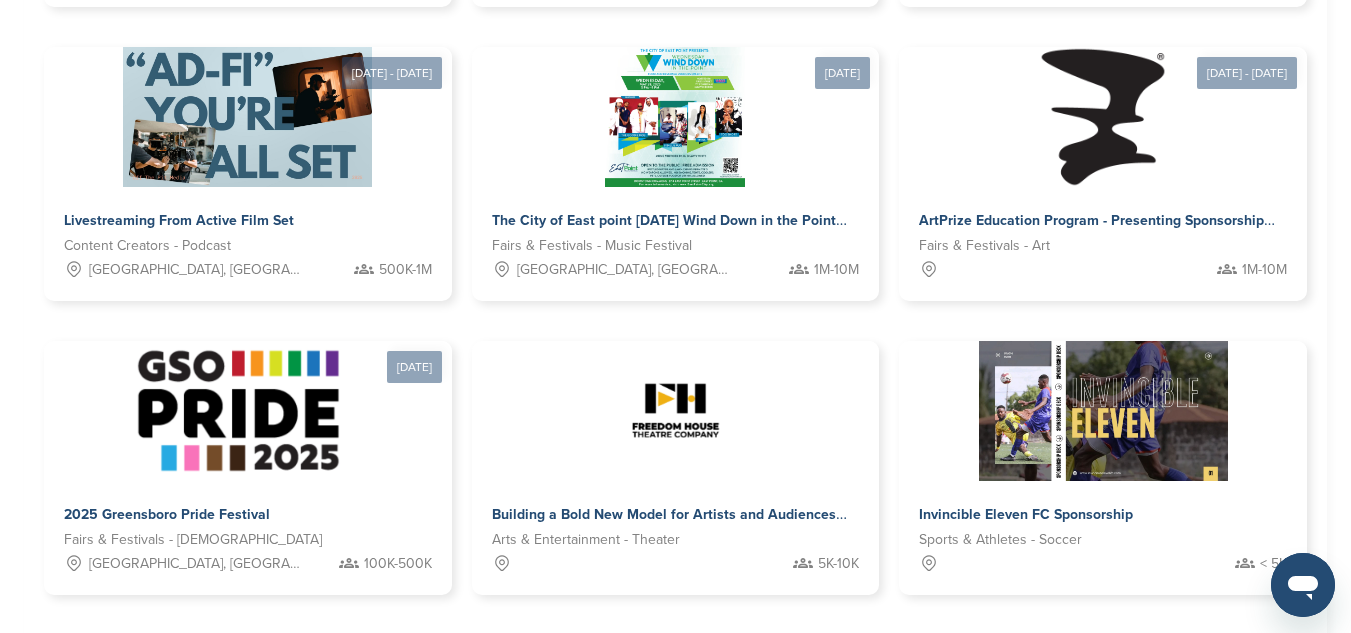 click on "6" at bounding box center [743, 657] 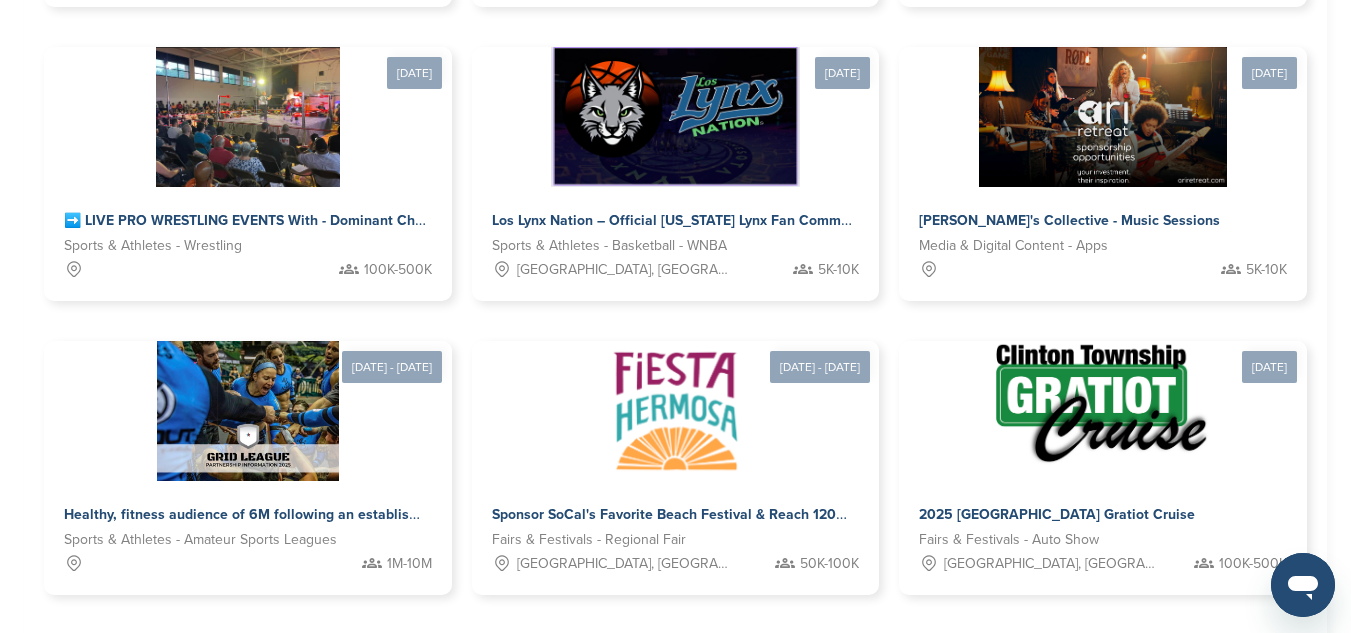 scroll, scrollTop: 1186, scrollLeft: 0, axis: vertical 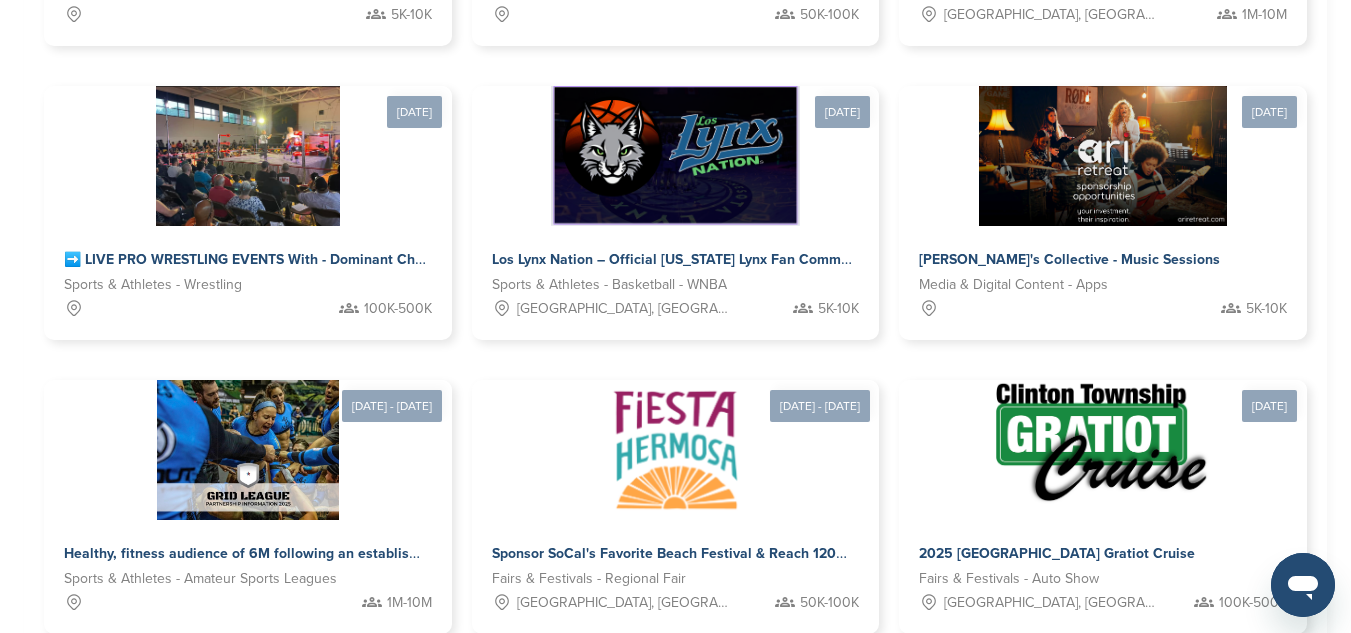click on "7" at bounding box center (725, 696) 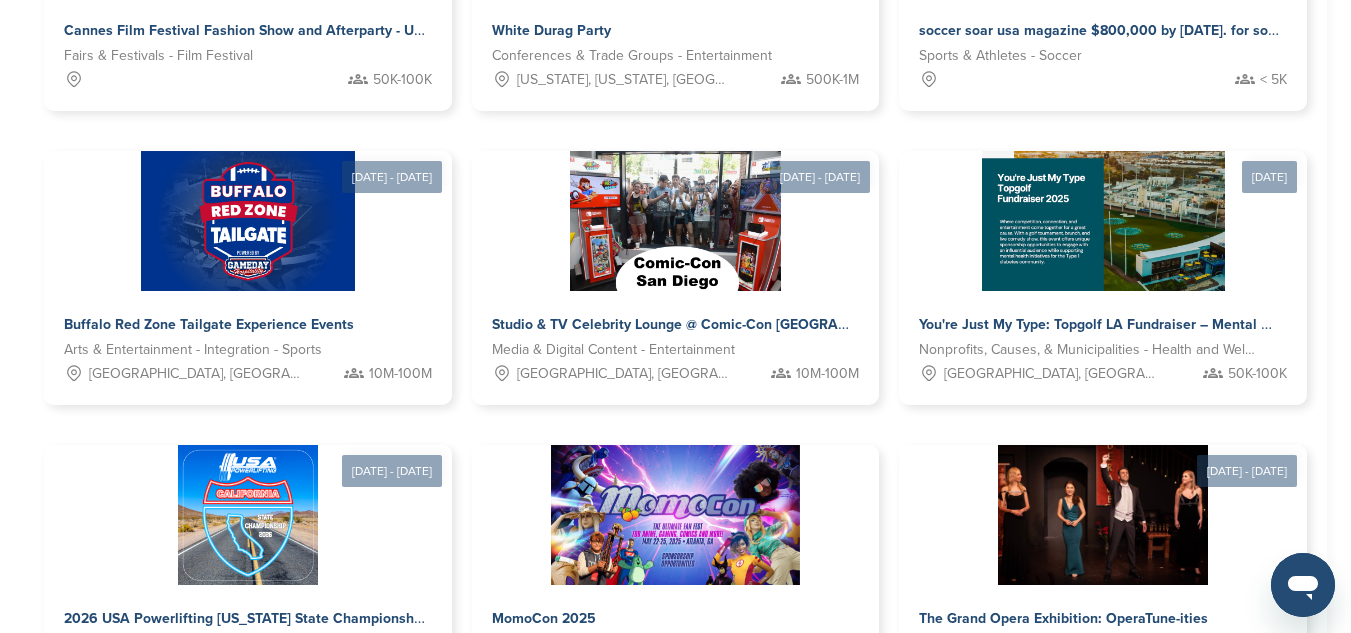 scroll, scrollTop: 1071, scrollLeft: 0, axis: vertical 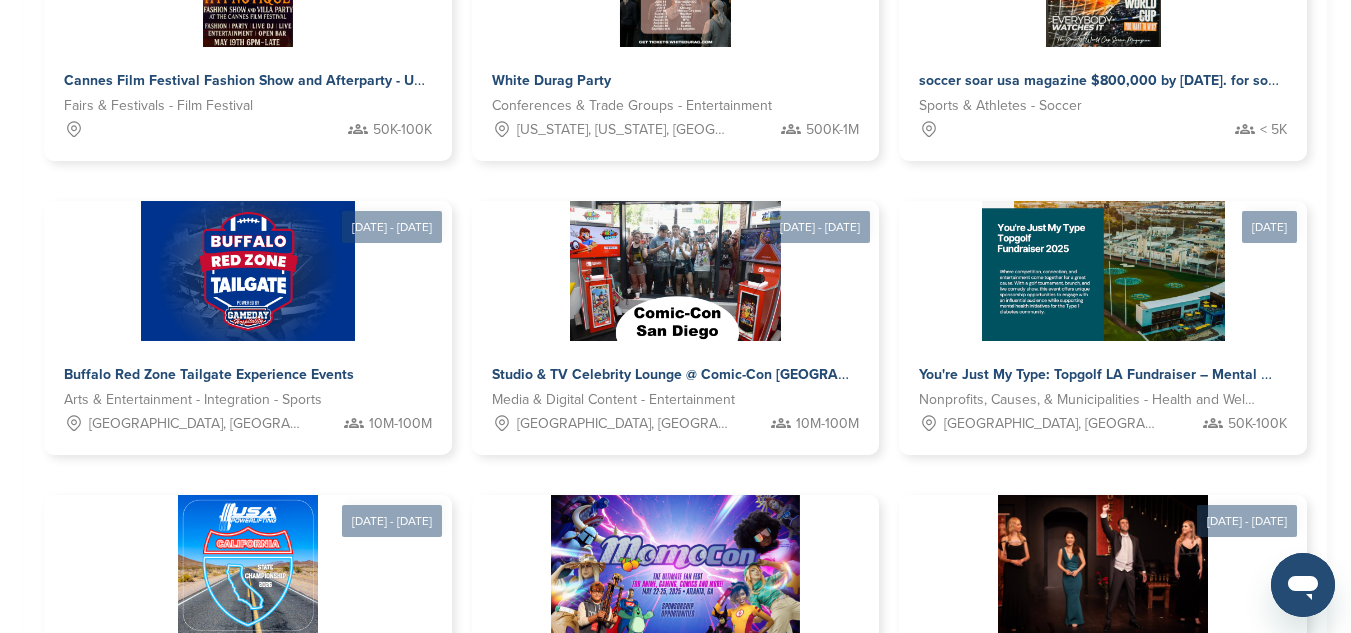 click on "8" at bounding box center (725, 811) 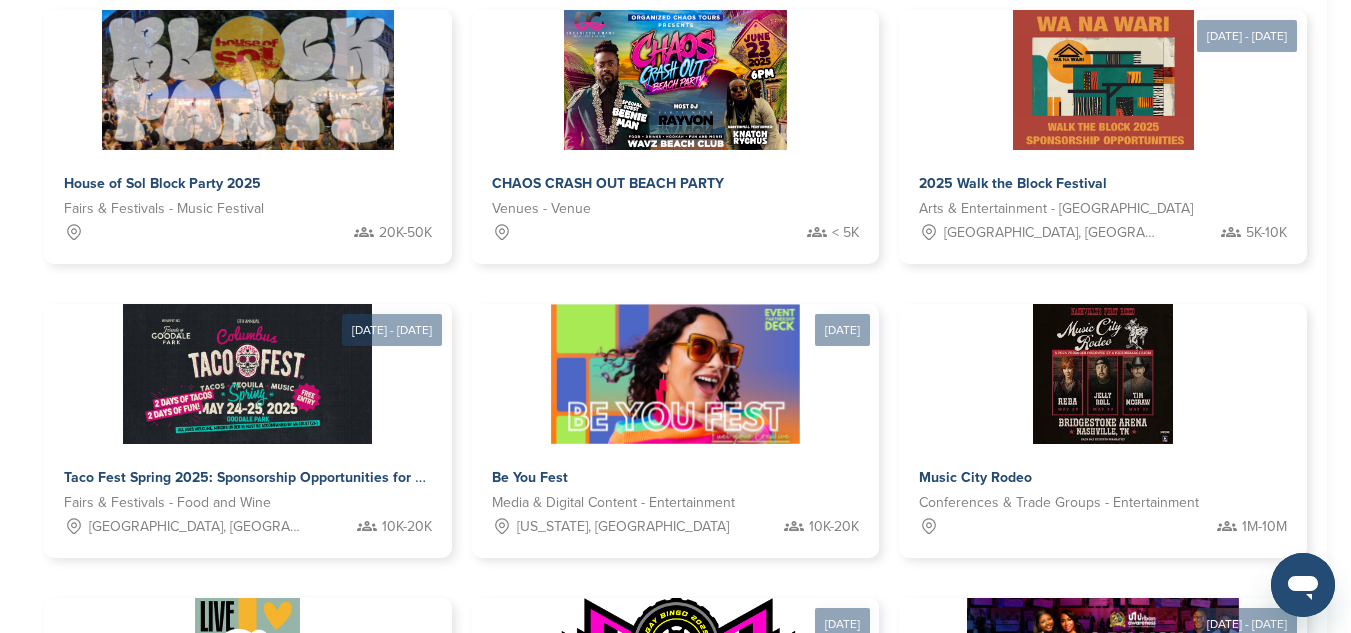 scroll, scrollTop: 947, scrollLeft: 0, axis: vertical 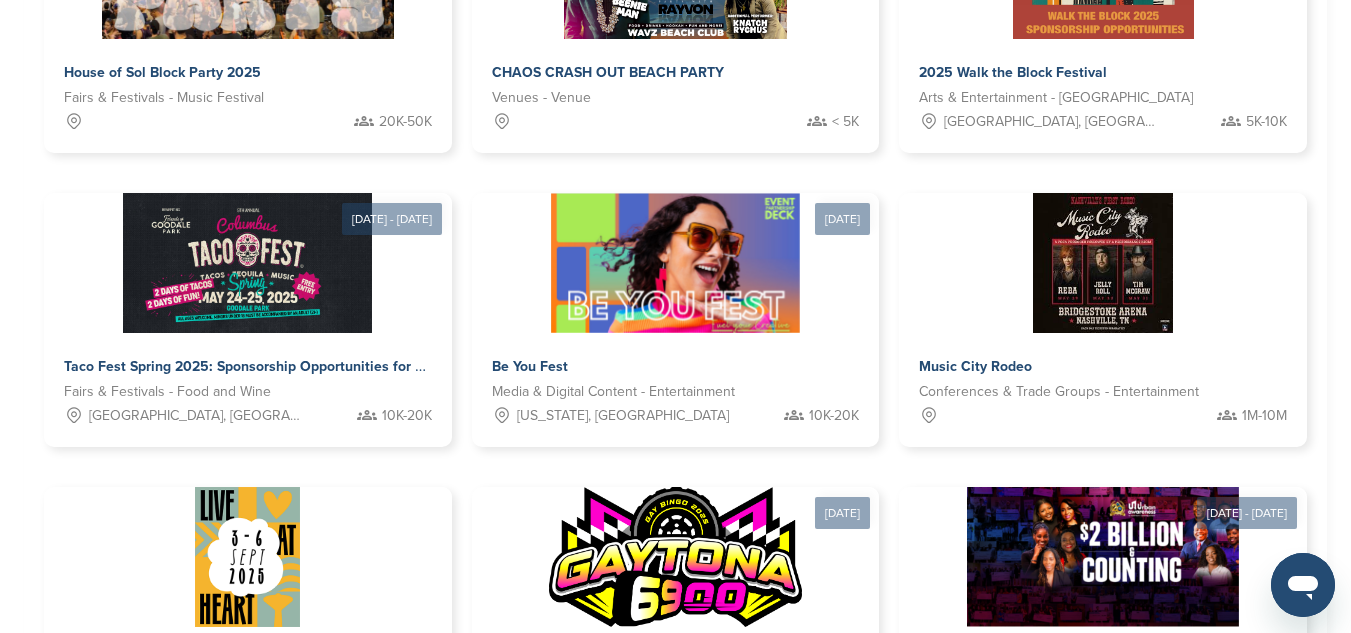 click on "9" at bounding box center [725, 803] 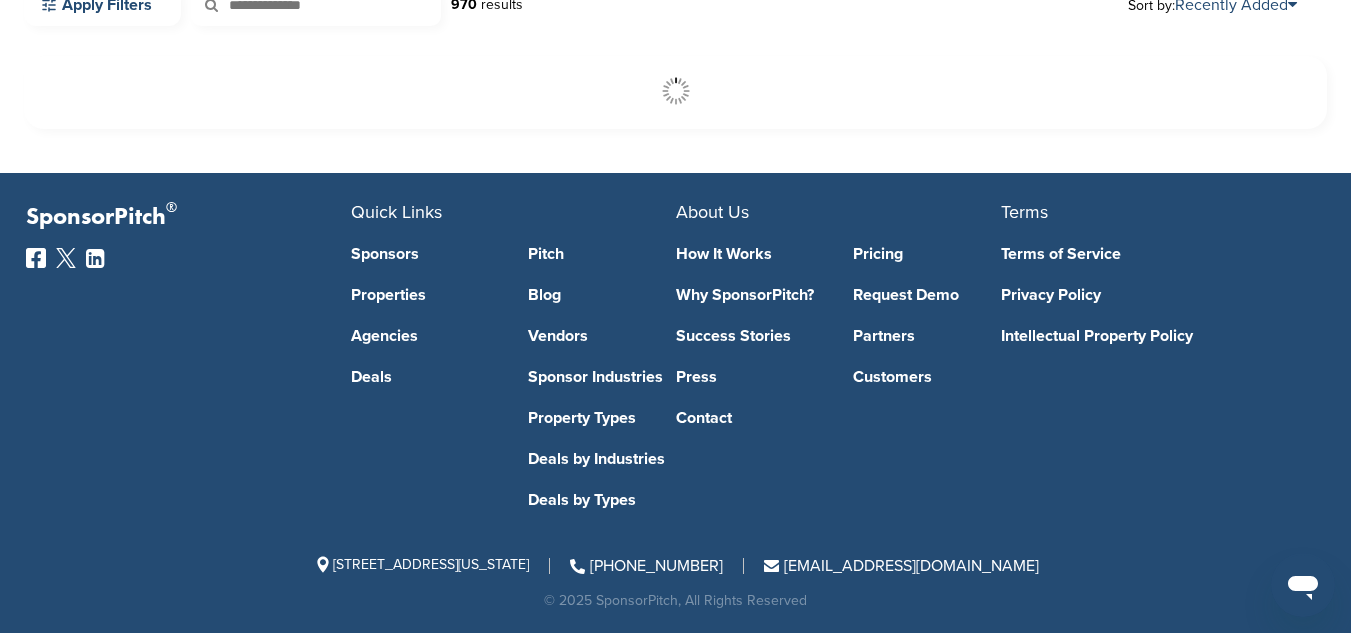 scroll, scrollTop: 608, scrollLeft: 0, axis: vertical 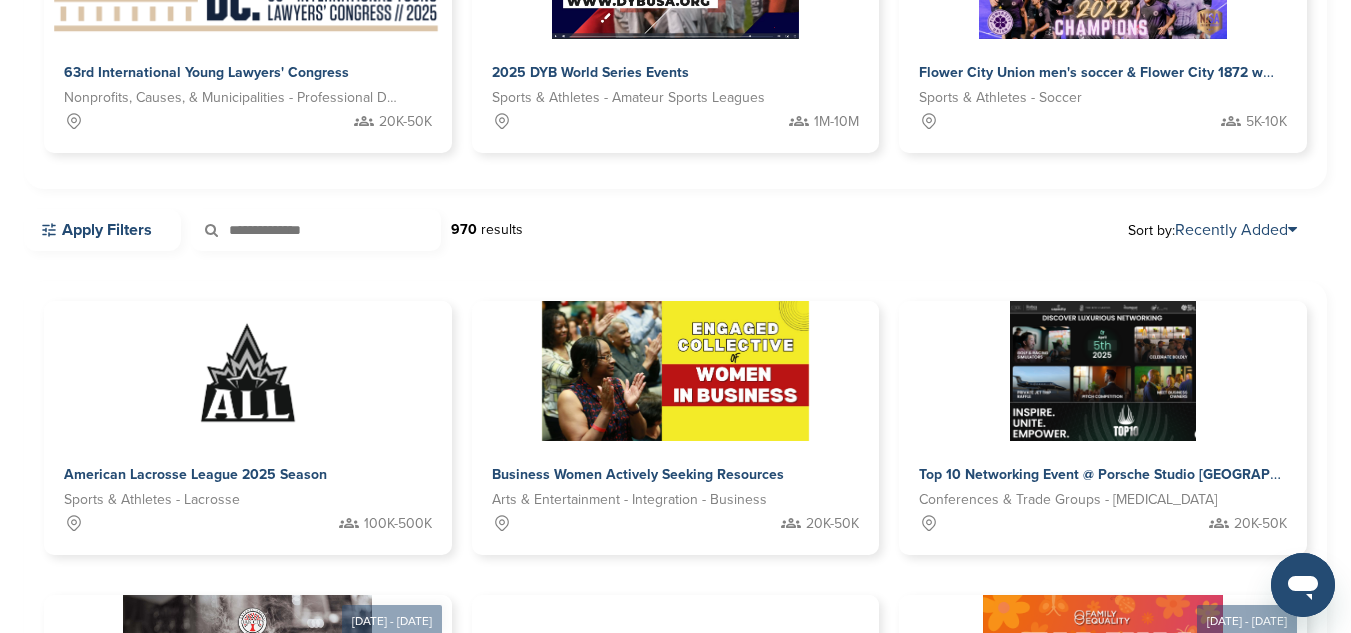 drag, startPoint x: 1343, startPoint y: 188, endPoint x: 1314, endPoint y: 228, distance: 49.40648 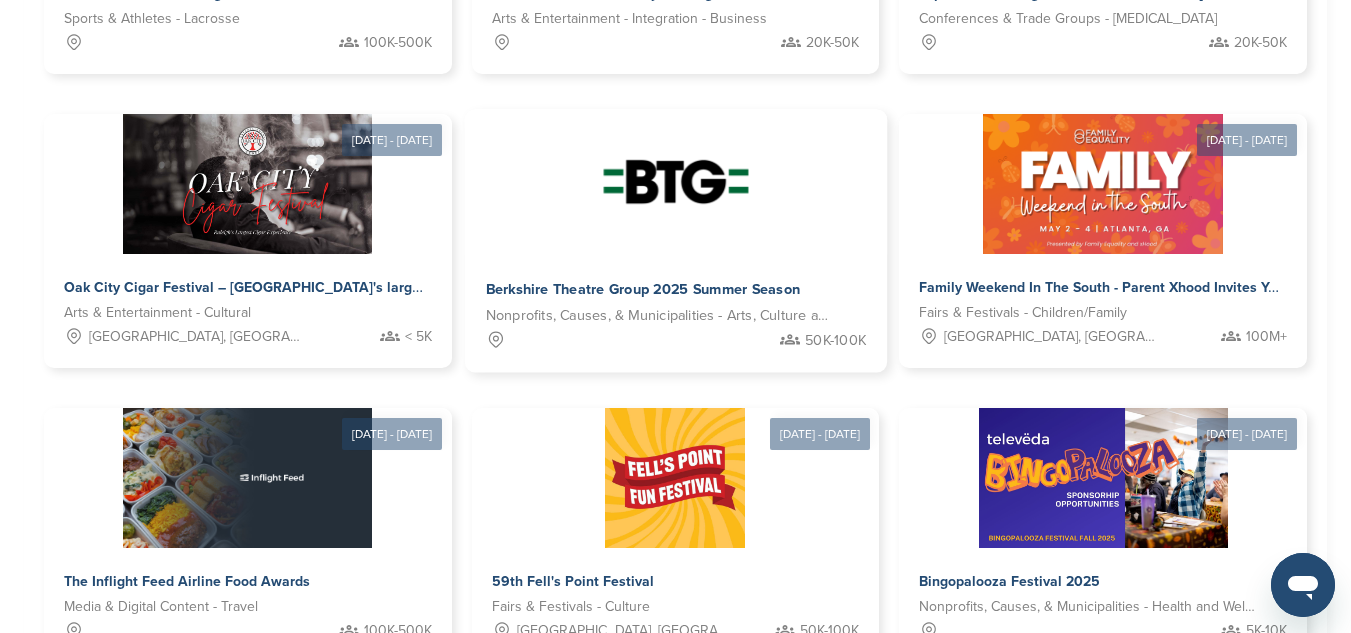 scroll, scrollTop: 824, scrollLeft: 0, axis: vertical 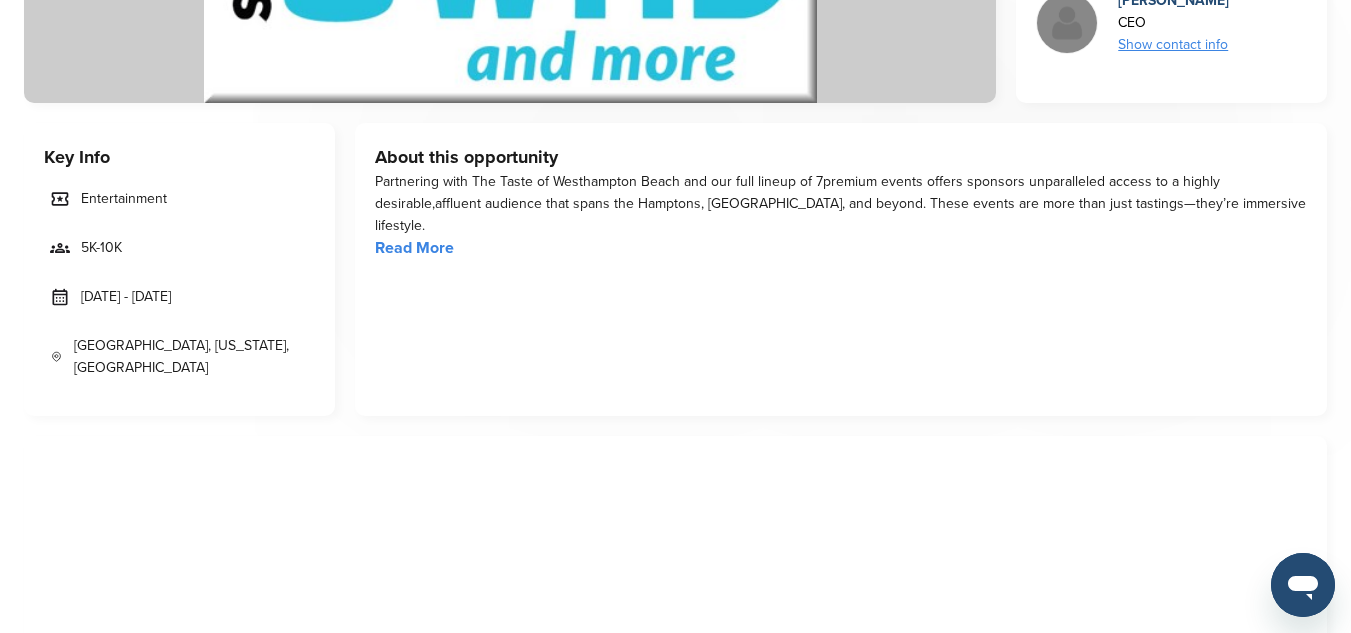 drag, startPoint x: 78, startPoint y: 296, endPoint x: 211, endPoint y: 303, distance: 133.18408 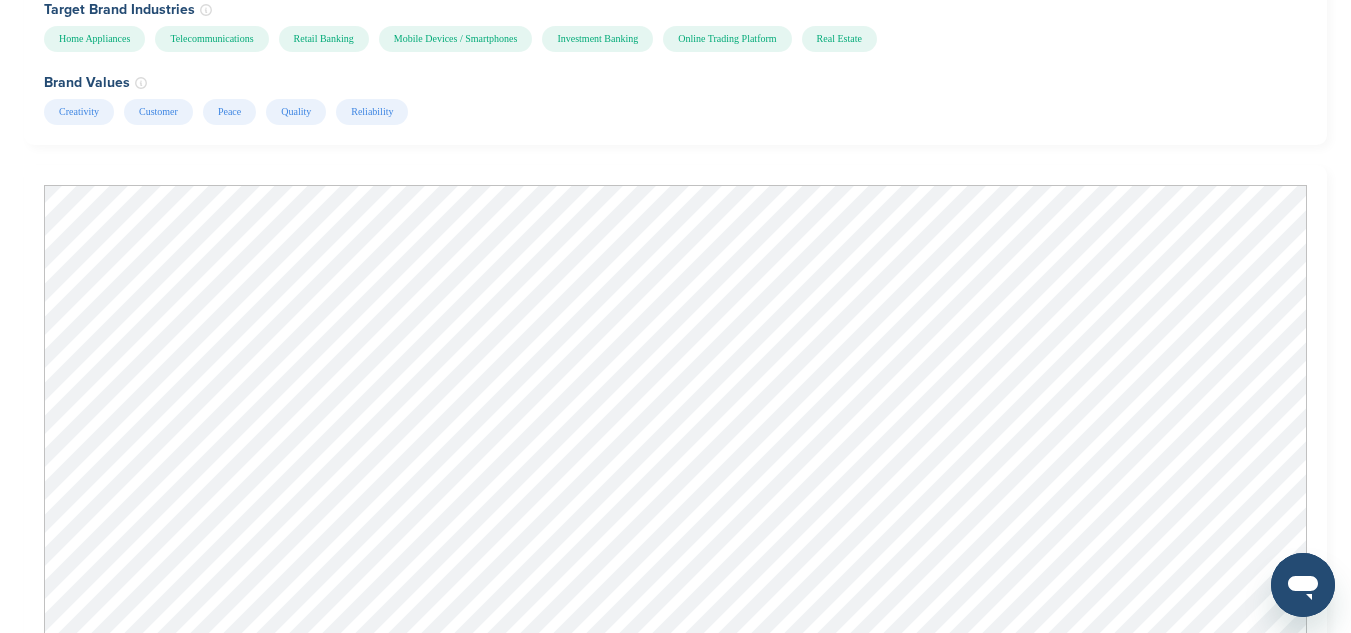 scroll, scrollTop: 2366, scrollLeft: 0, axis: vertical 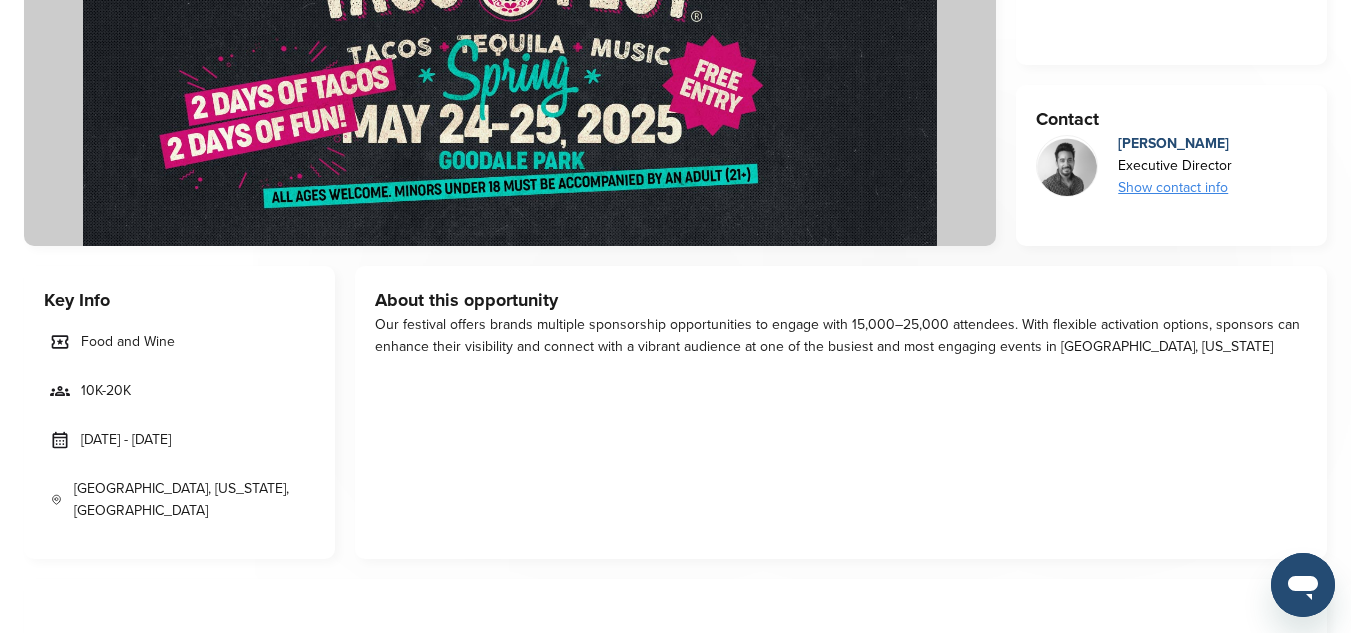 drag, startPoint x: 84, startPoint y: 432, endPoint x: 231, endPoint y: 447, distance: 147.76332 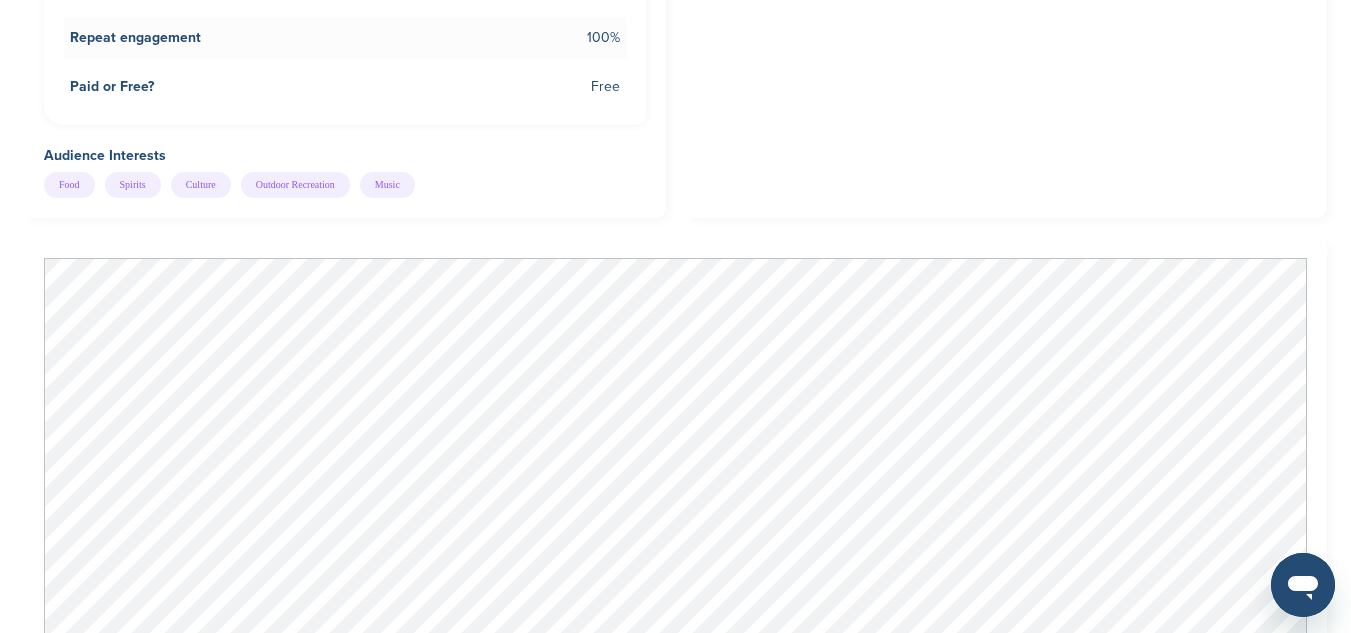scroll, scrollTop: 1908, scrollLeft: 0, axis: vertical 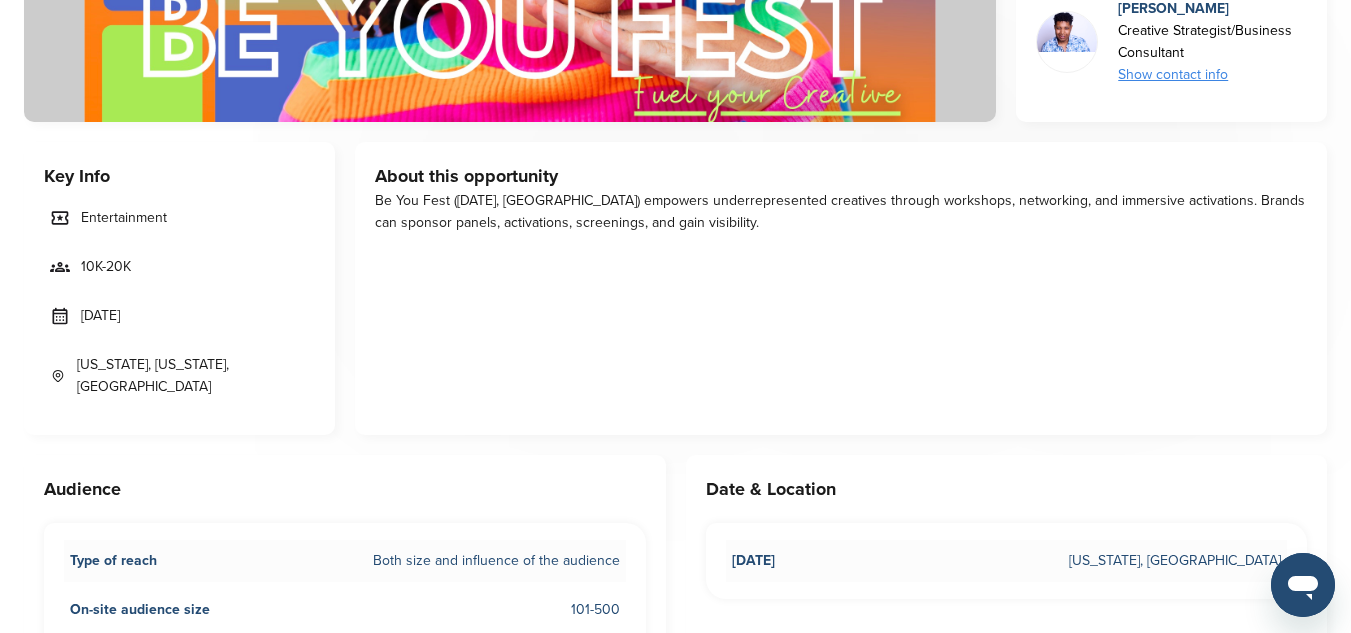 drag, startPoint x: 84, startPoint y: 317, endPoint x: 187, endPoint y: 314, distance: 103.04368 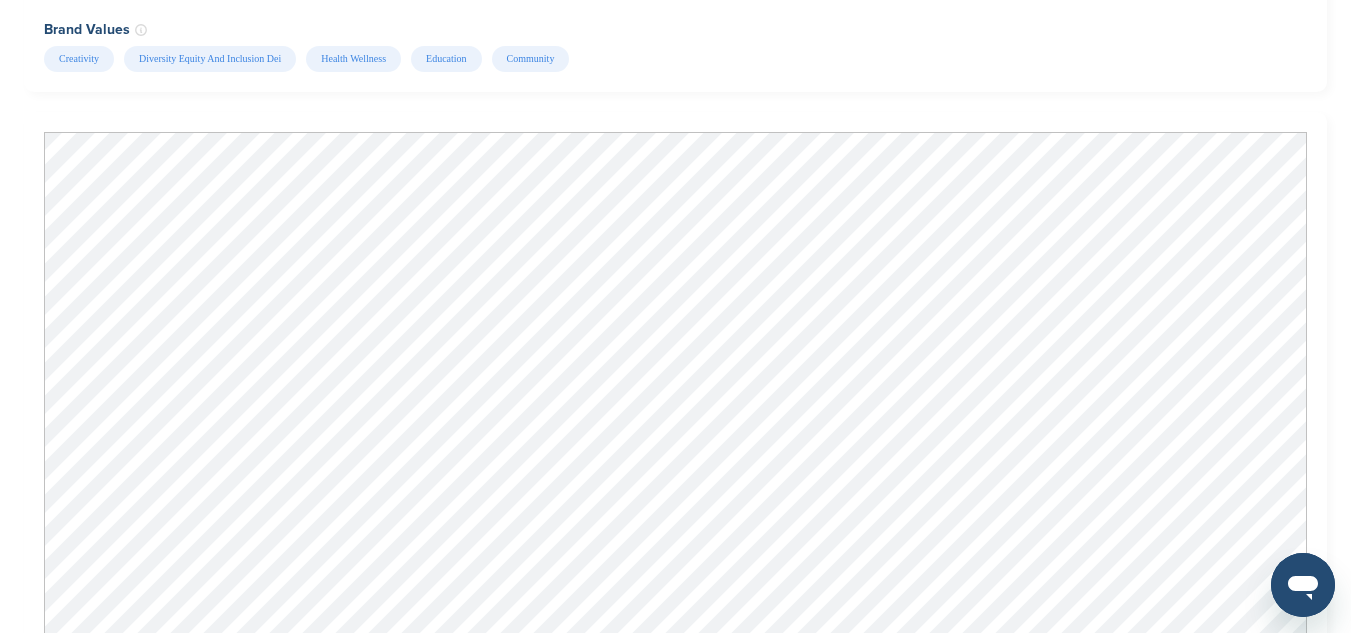 scroll, scrollTop: 1580, scrollLeft: 0, axis: vertical 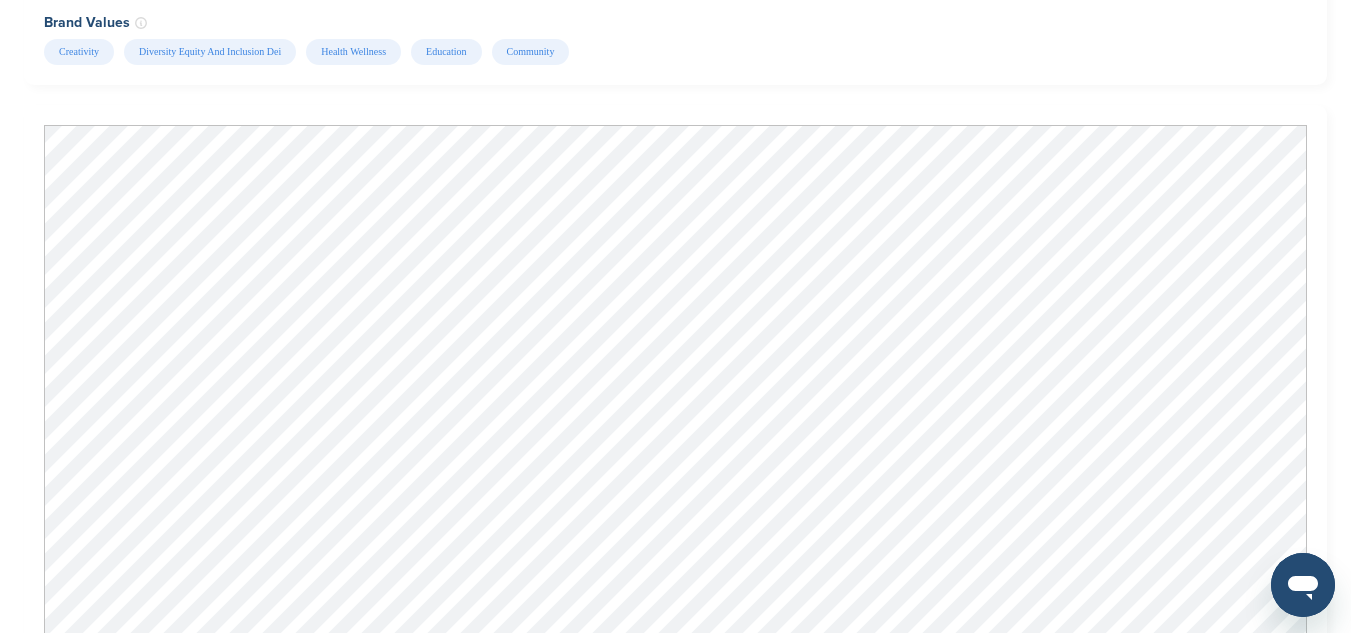 drag, startPoint x: 563, startPoint y: 35, endPoint x: 553, endPoint y: 29, distance: 11.661903 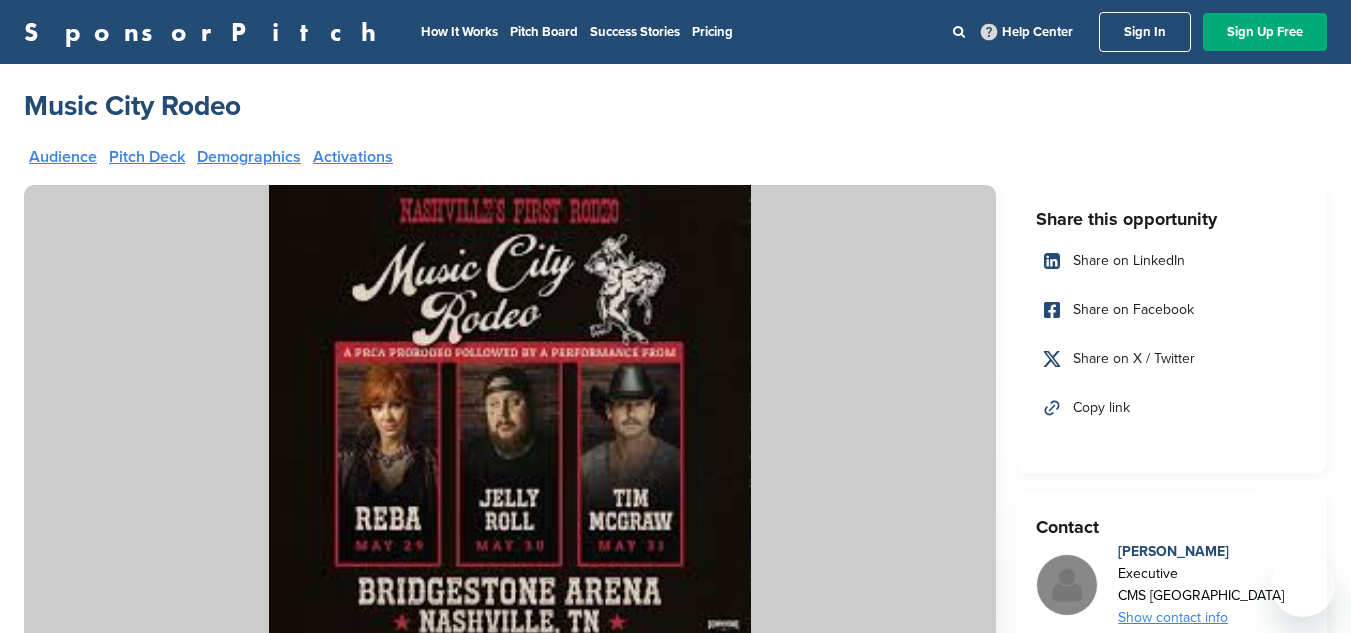 scroll, scrollTop: 0, scrollLeft: 0, axis: both 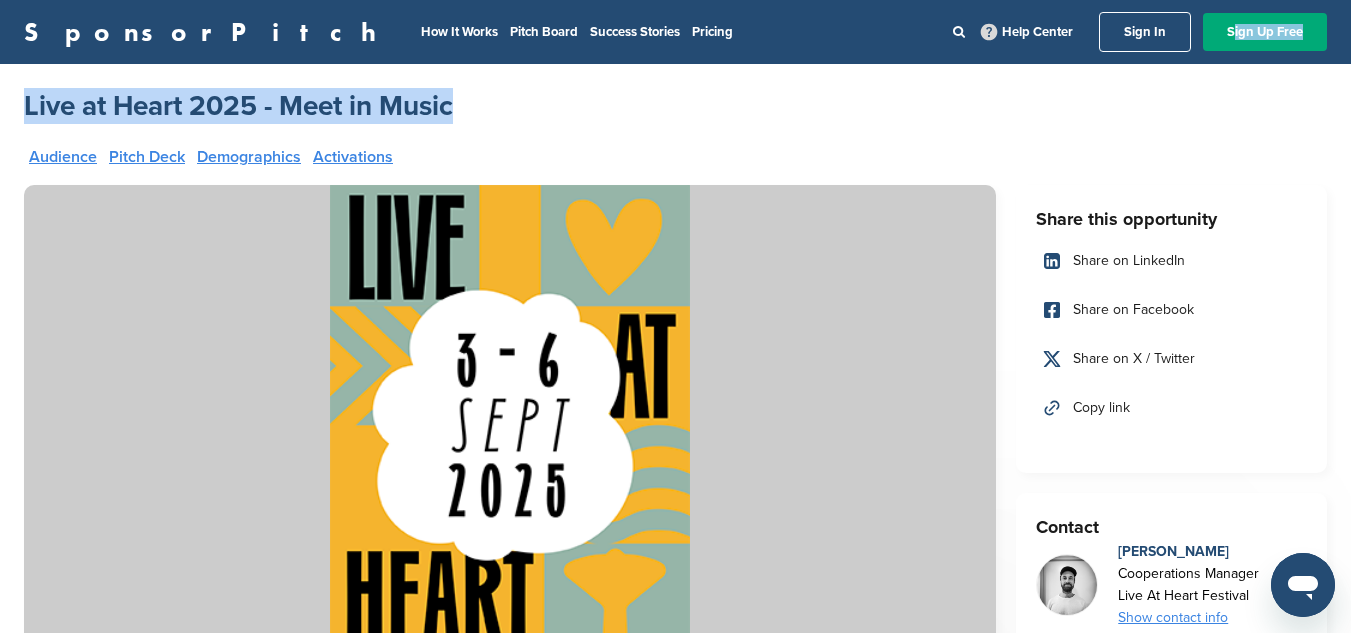 drag, startPoint x: 1350, startPoint y: 56, endPoint x: 1355, endPoint y: 94, distance: 38.327538 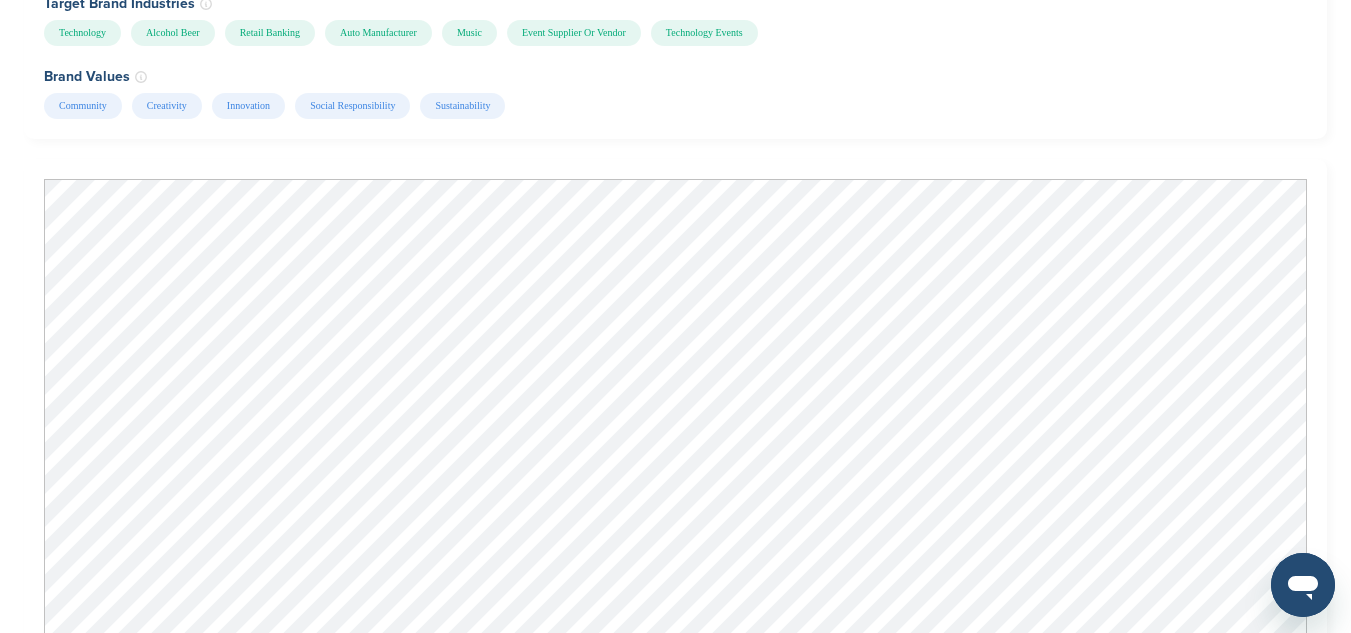 scroll, scrollTop: 1564, scrollLeft: 0, axis: vertical 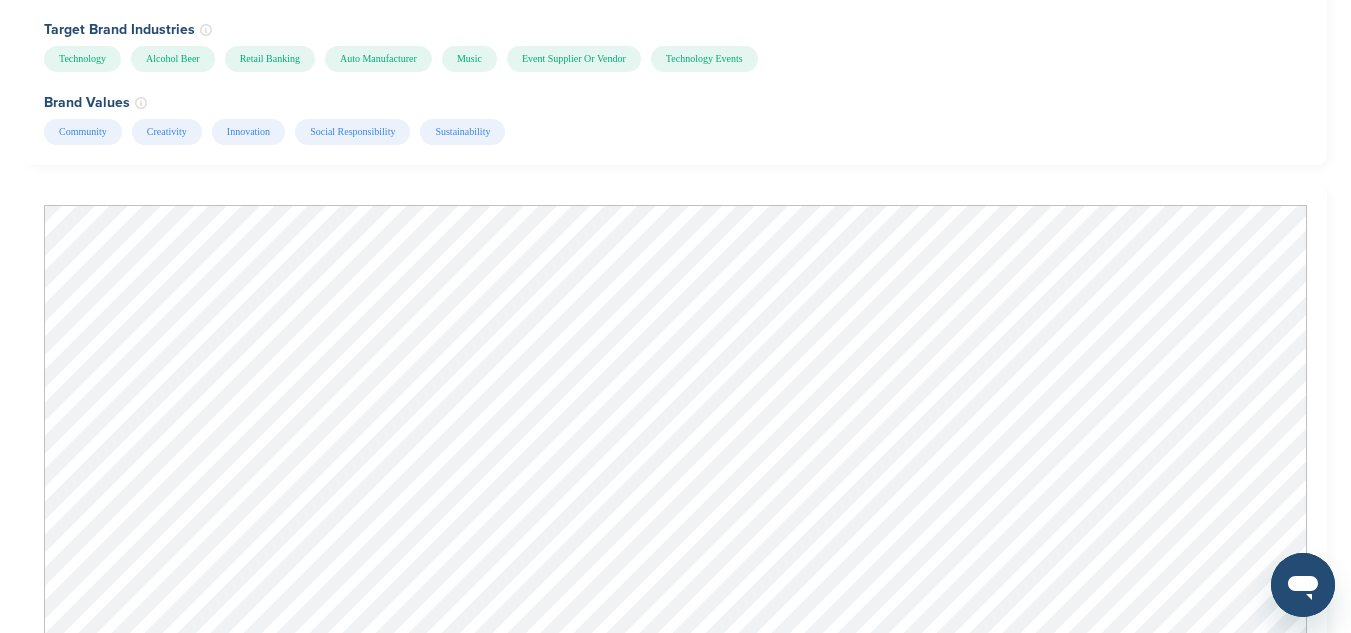 click on "Community
Creativity
Innovation
Social Responsibility
Sustainability" at bounding box center (673, 132) 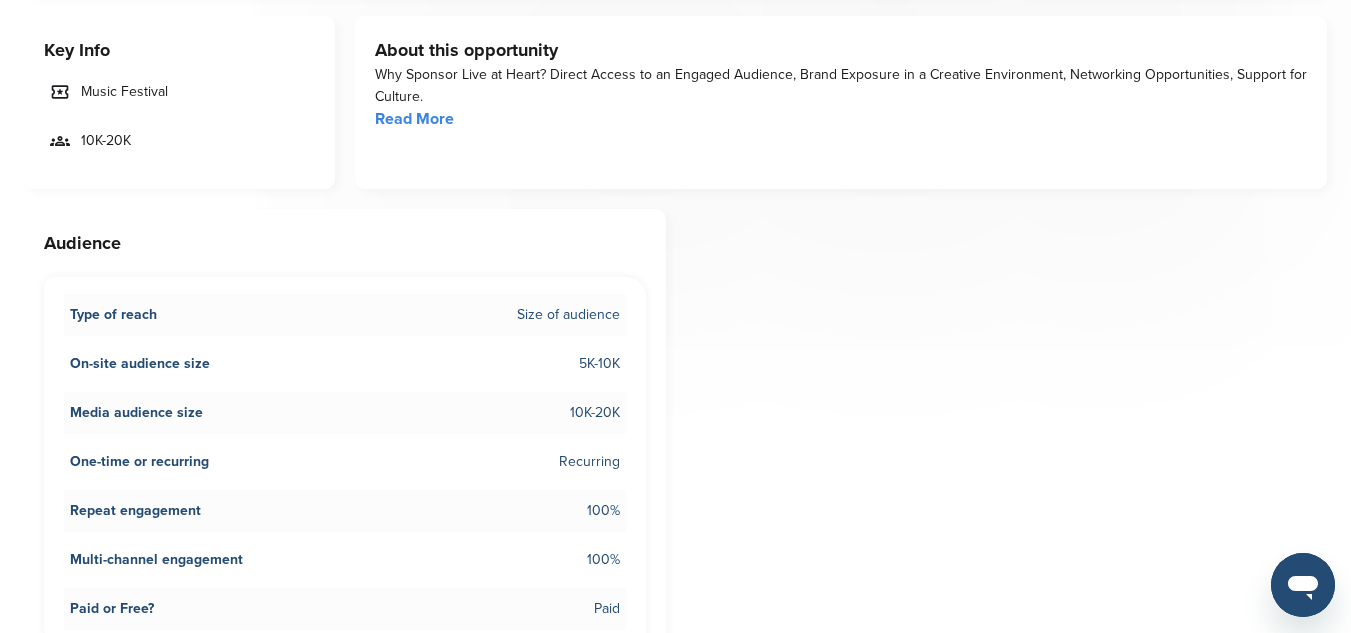 scroll, scrollTop: 652, scrollLeft: 0, axis: vertical 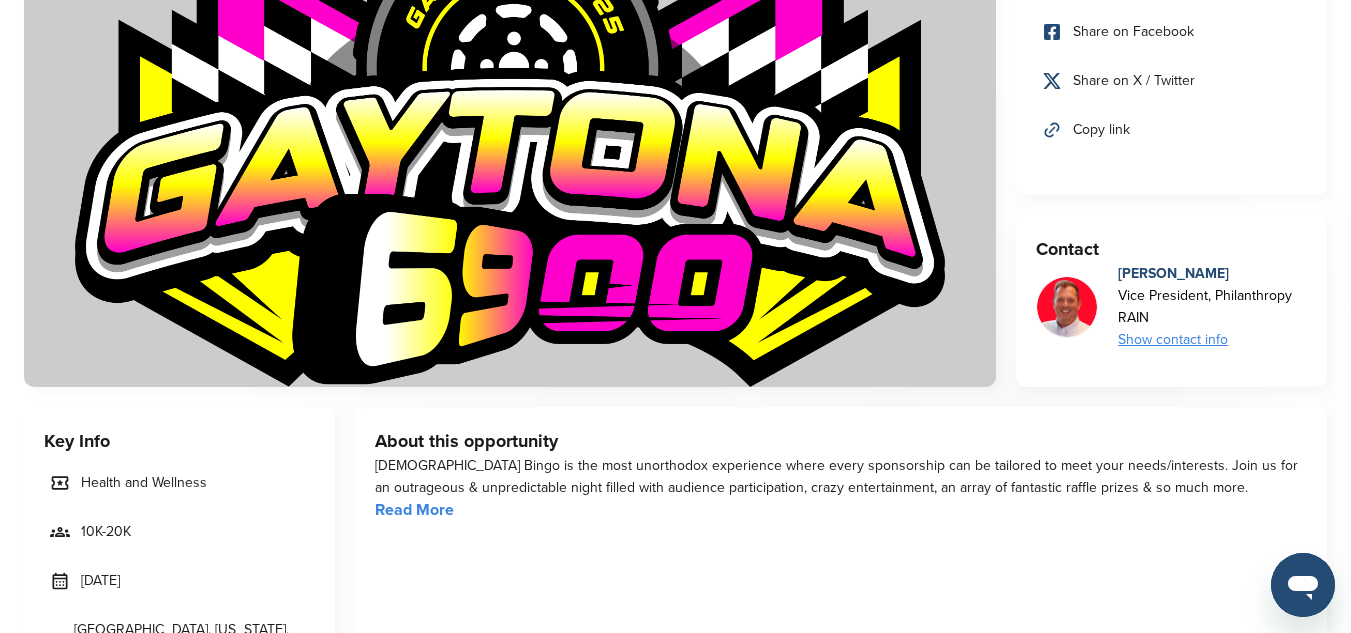 drag, startPoint x: 81, startPoint y: 575, endPoint x: 164, endPoint y: 583, distance: 83.38465 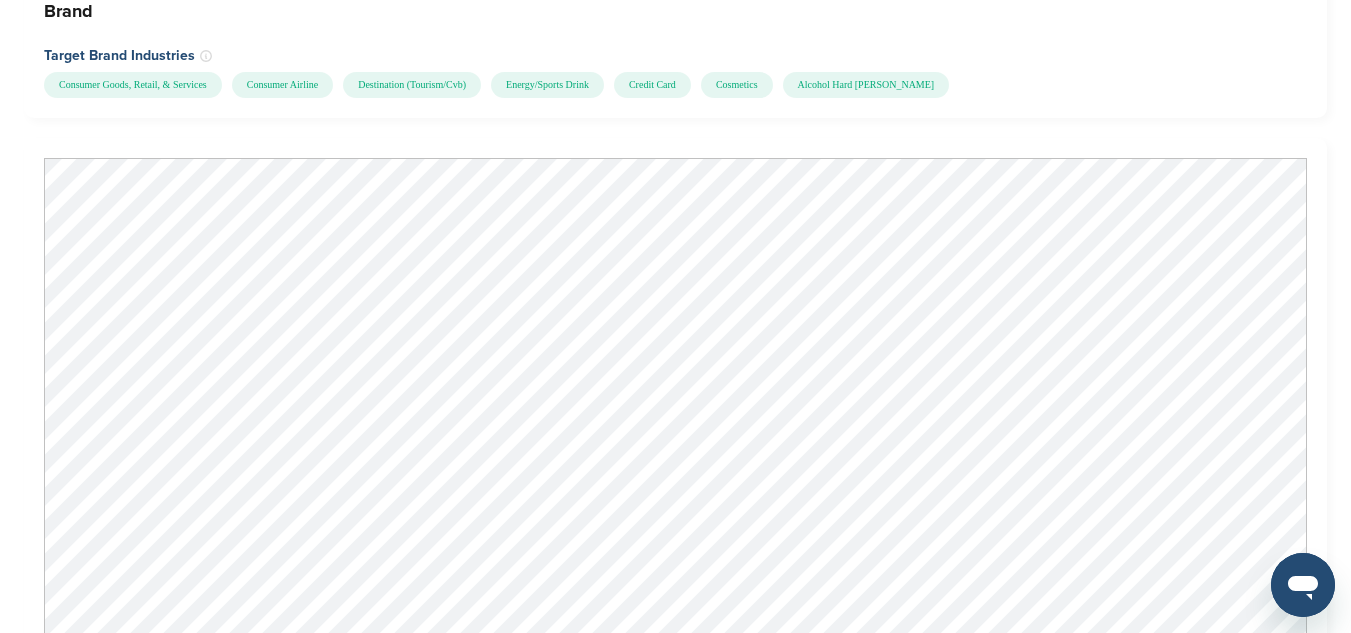 scroll, scrollTop: 2362, scrollLeft: 0, axis: vertical 